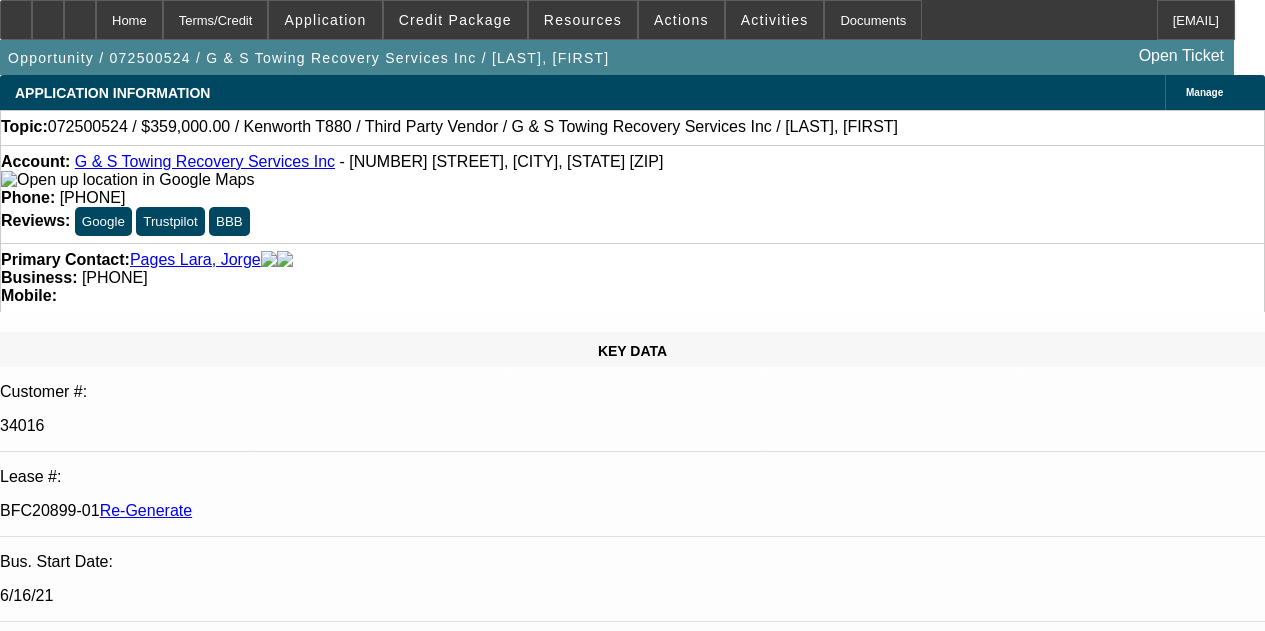 select on "4" 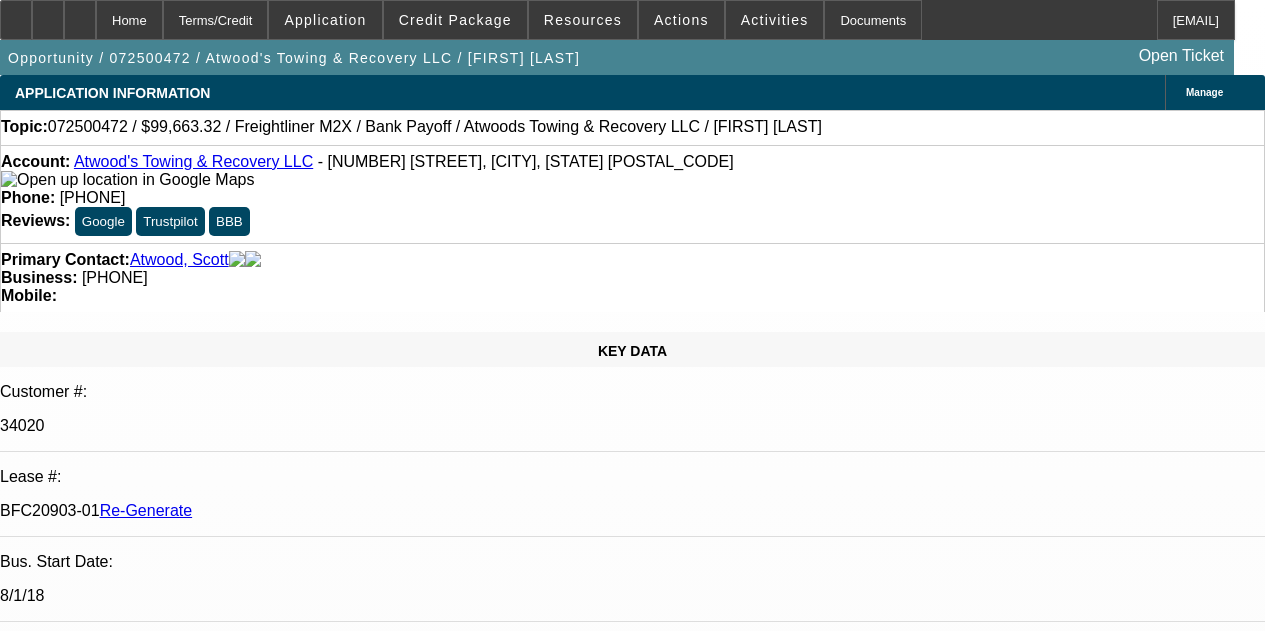 select on "4" 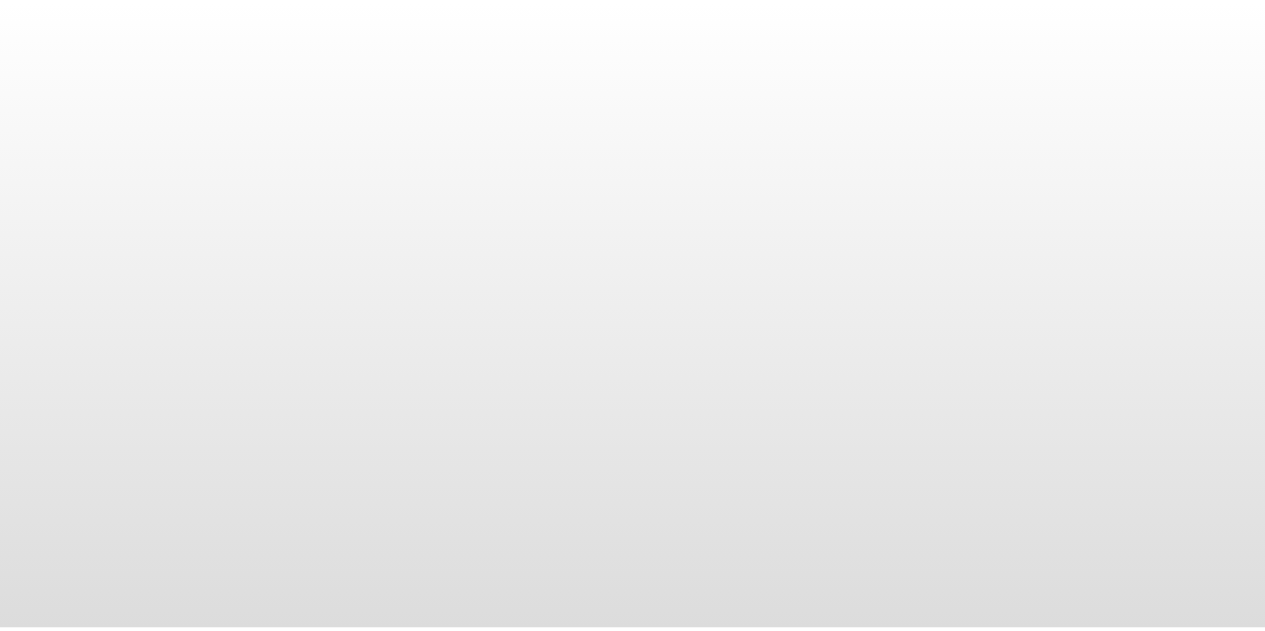 scroll, scrollTop: 0, scrollLeft: 0, axis: both 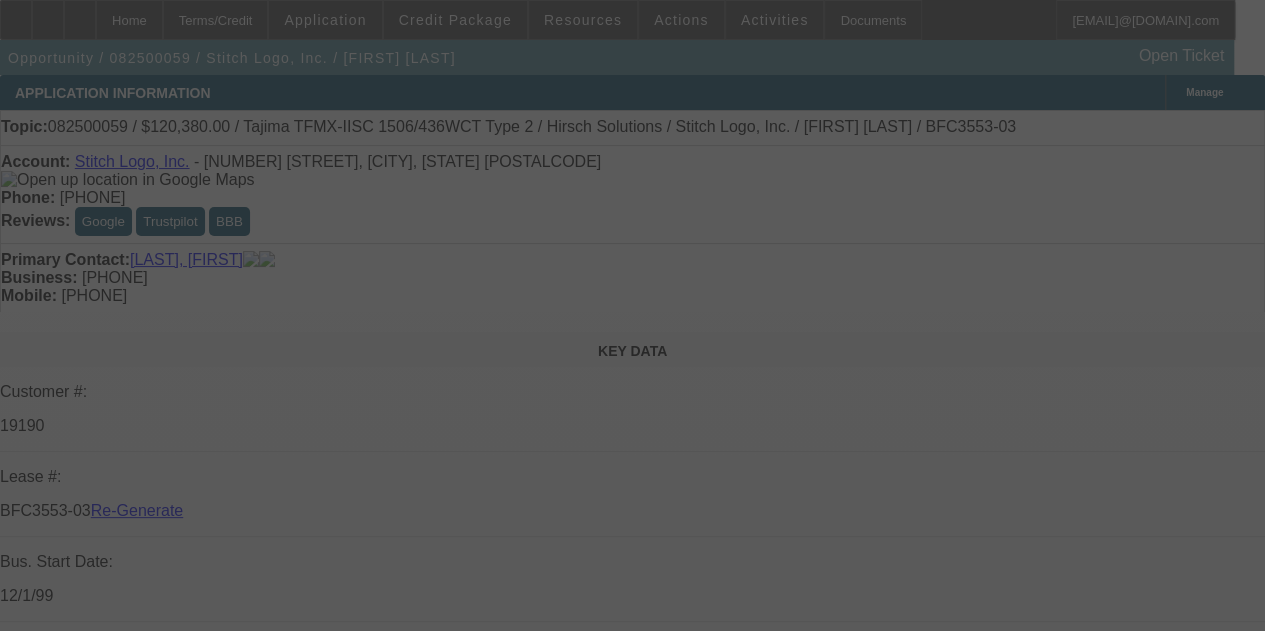 select on "3" 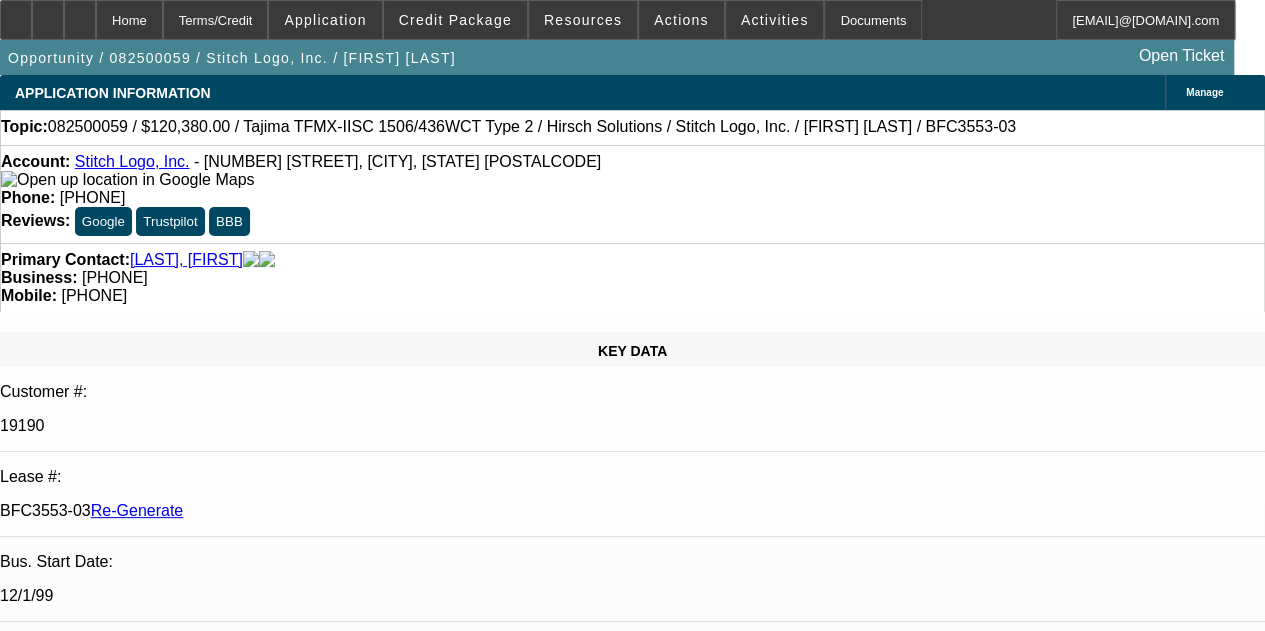 select on "0" 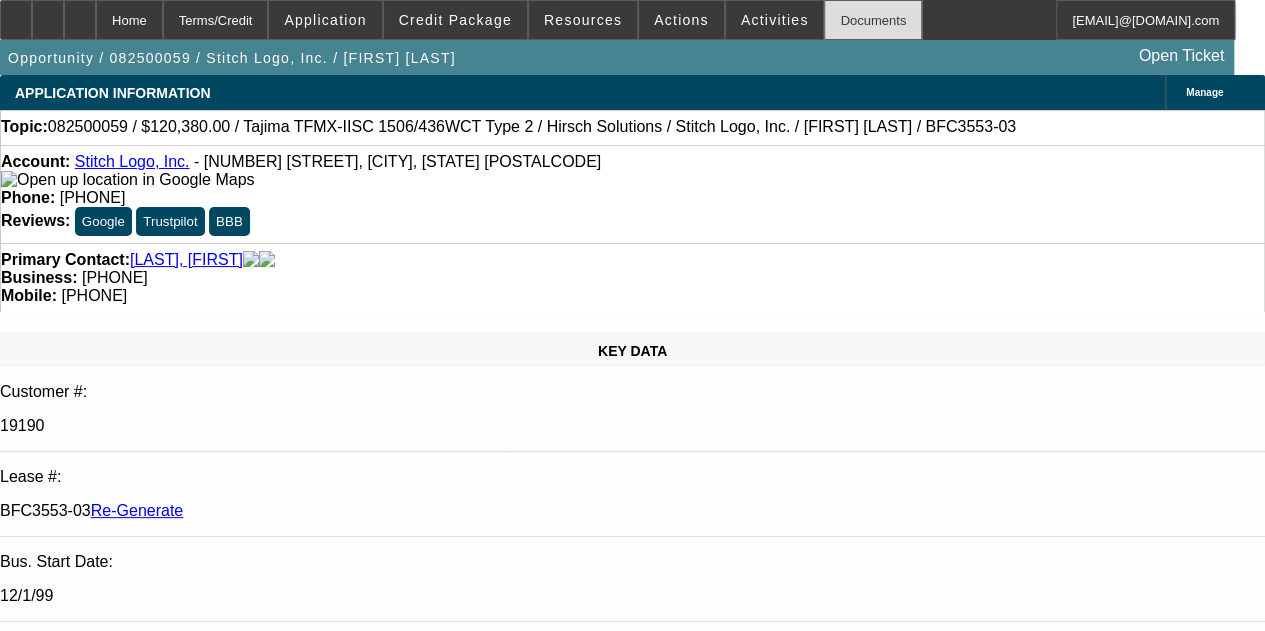 click on "Documents" at bounding box center (873, 20) 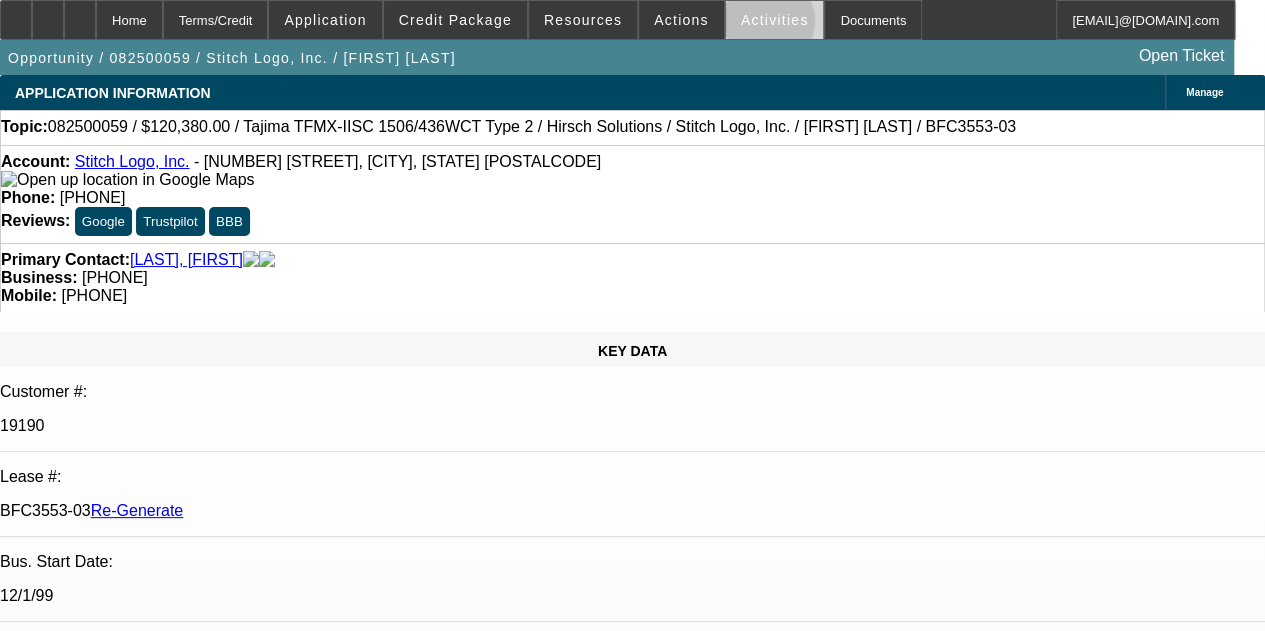 click on "Activities" at bounding box center [775, 20] 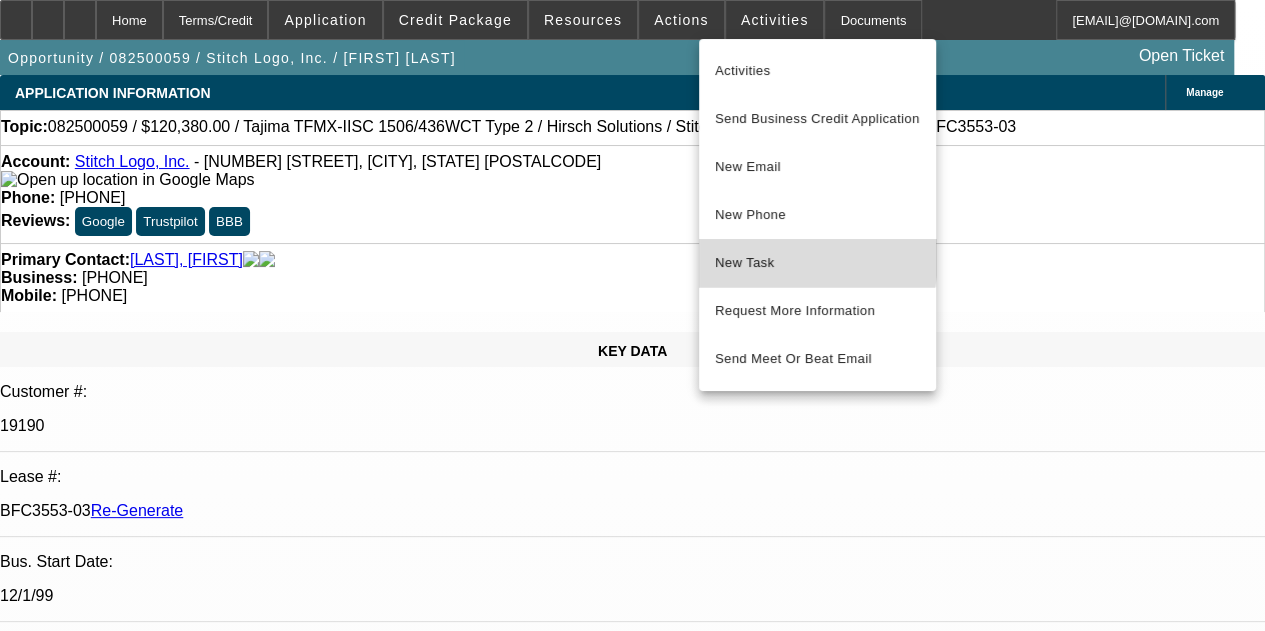 click on "New Task" at bounding box center (817, 263) 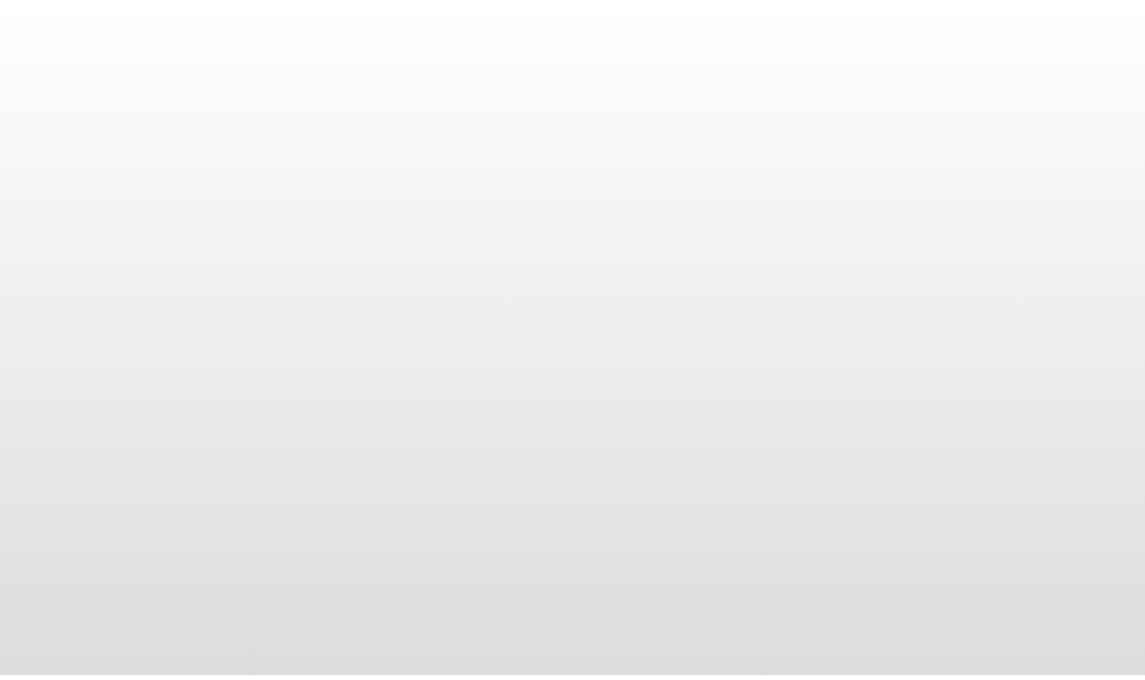 scroll, scrollTop: 0, scrollLeft: 0, axis: both 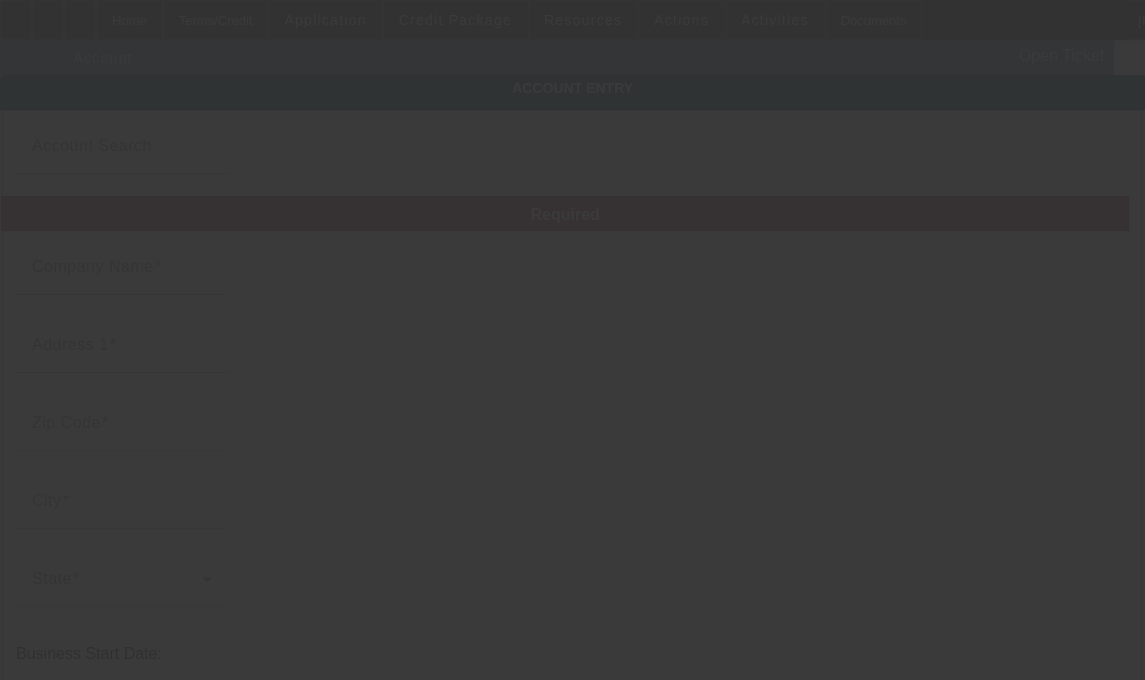 type on "Stitch Logo, Inc." 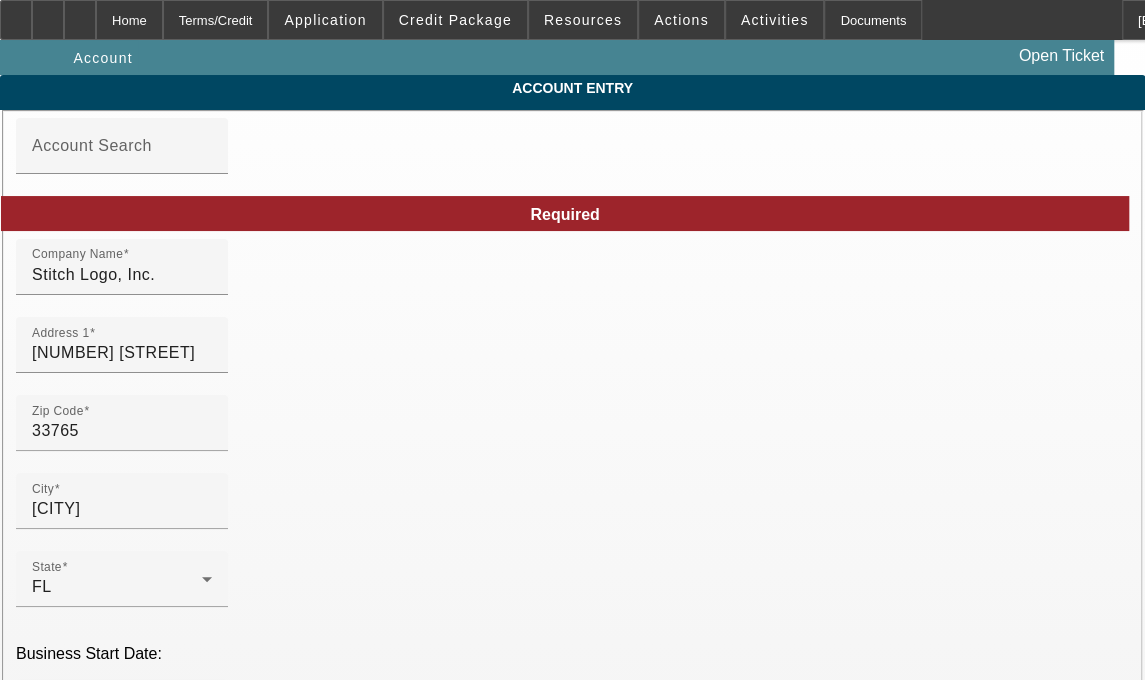 type on "8/5/2025" 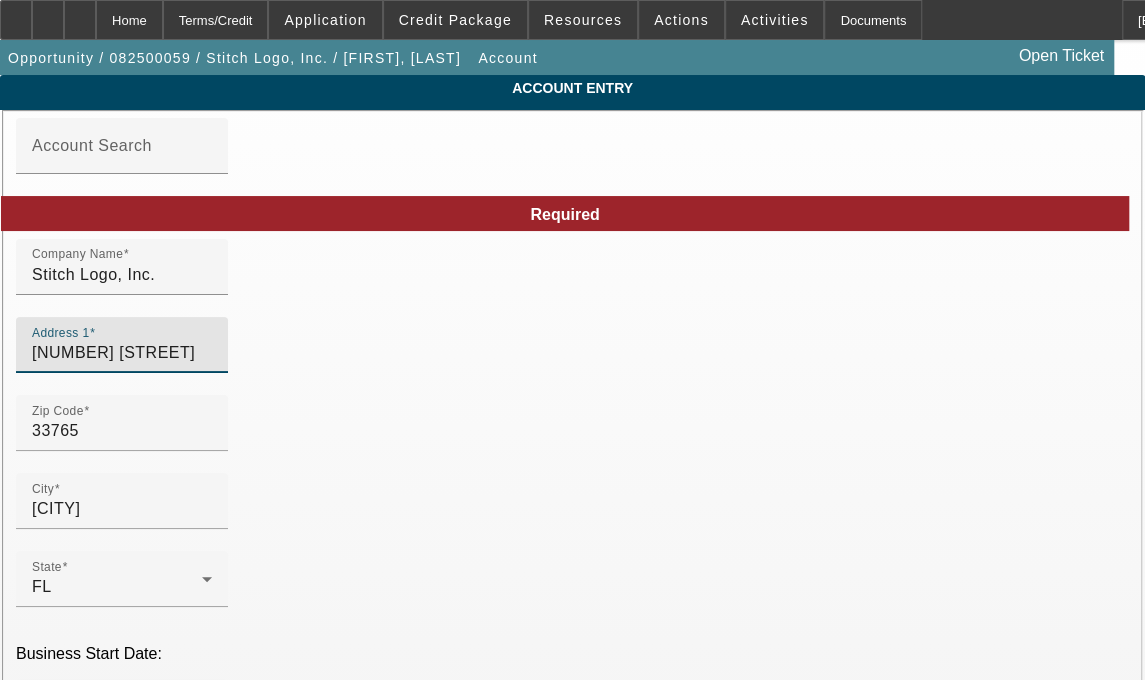 click on "[NUMBER] [STREET]" at bounding box center (122, 353) 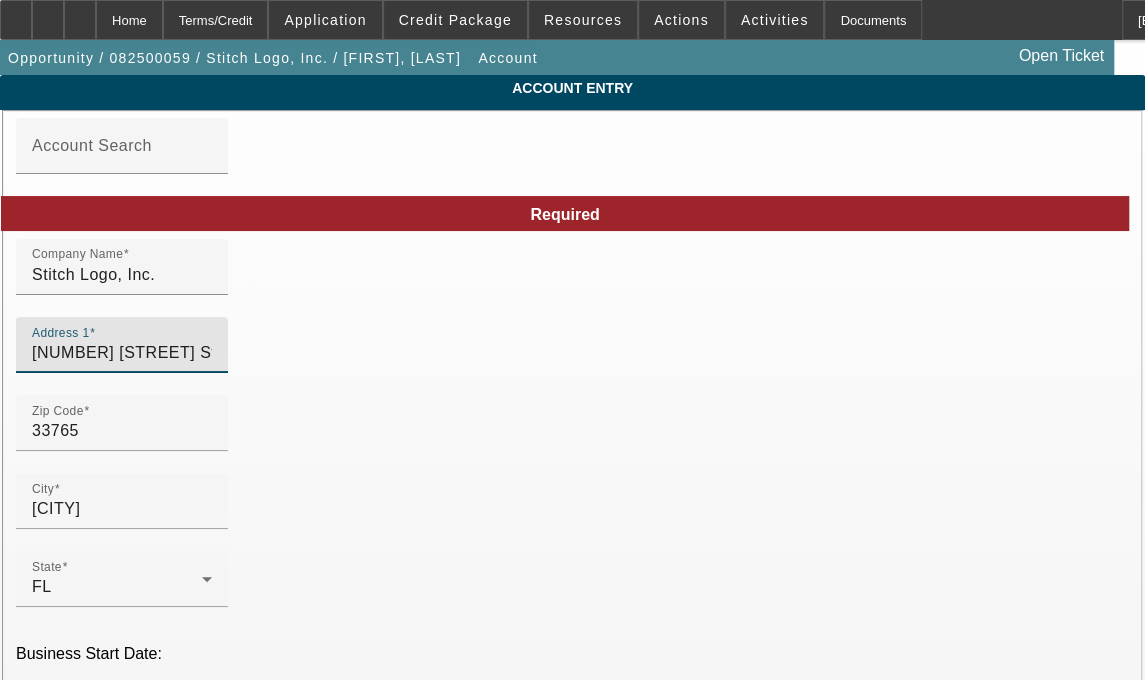 type on "[NUMBER] [STREET] Ste. H" 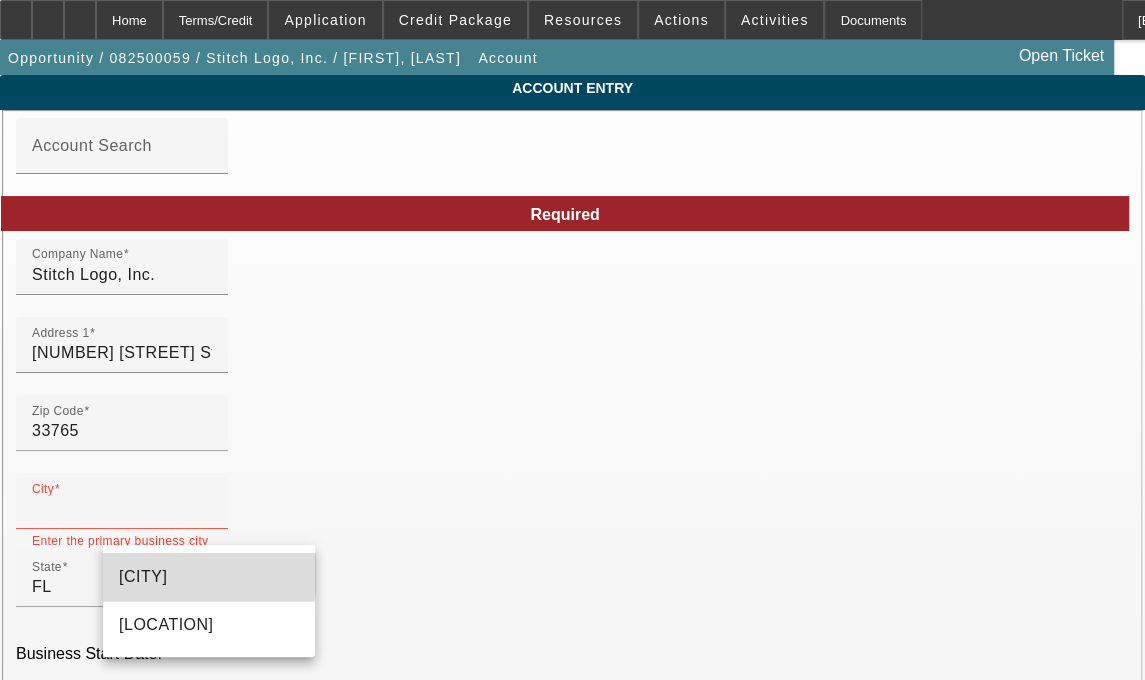 click on "Clearwater" at bounding box center (143, 576) 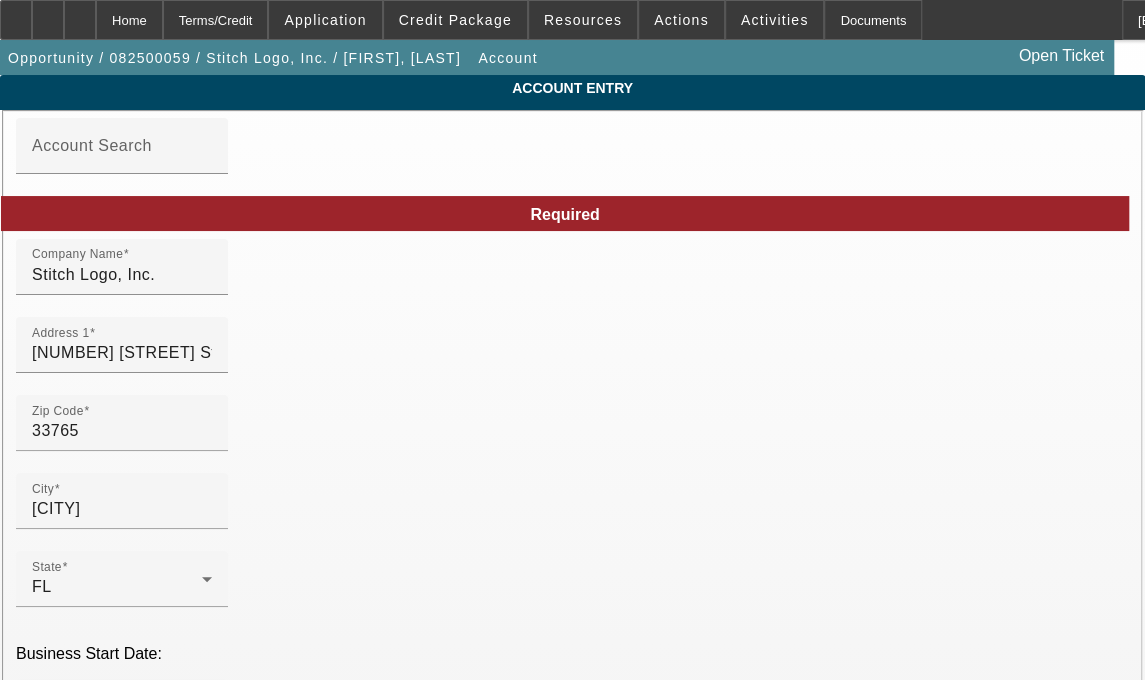 click on "Suite H" at bounding box center [122, 1648] 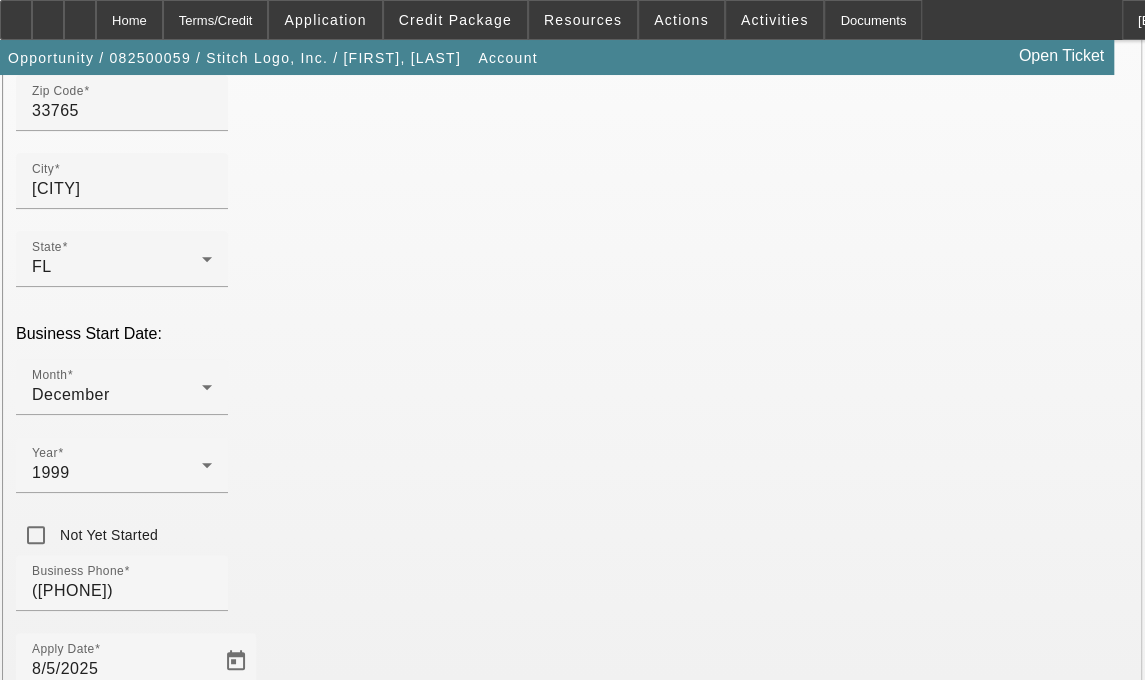 scroll, scrollTop: 495, scrollLeft: 0, axis: vertical 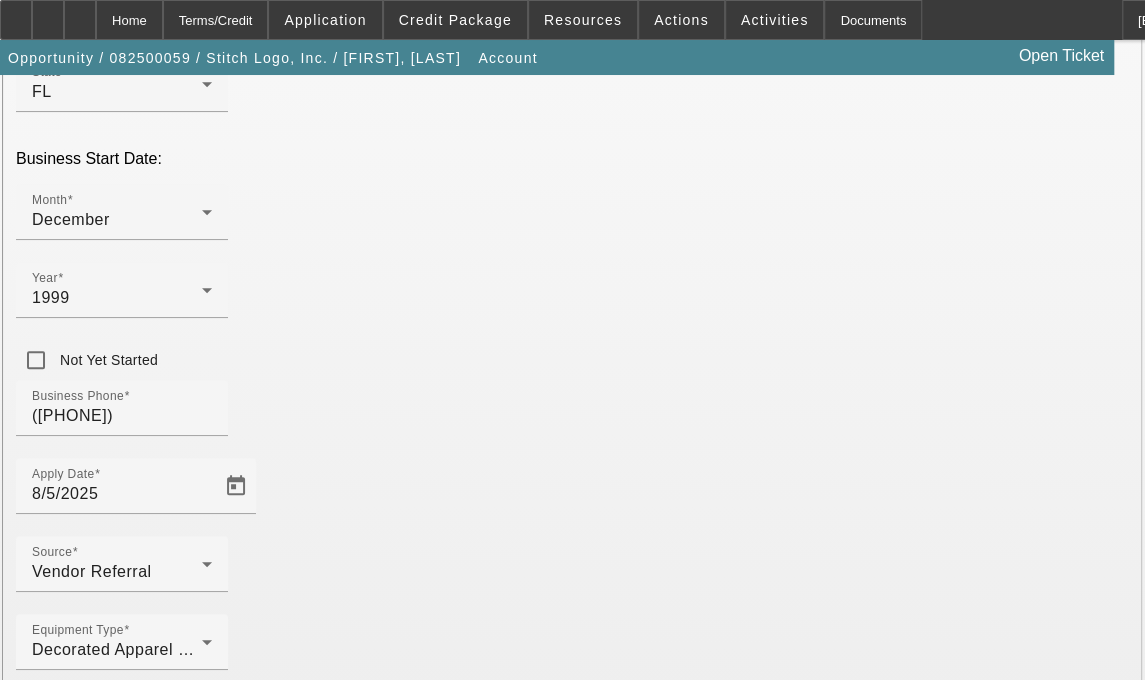 type 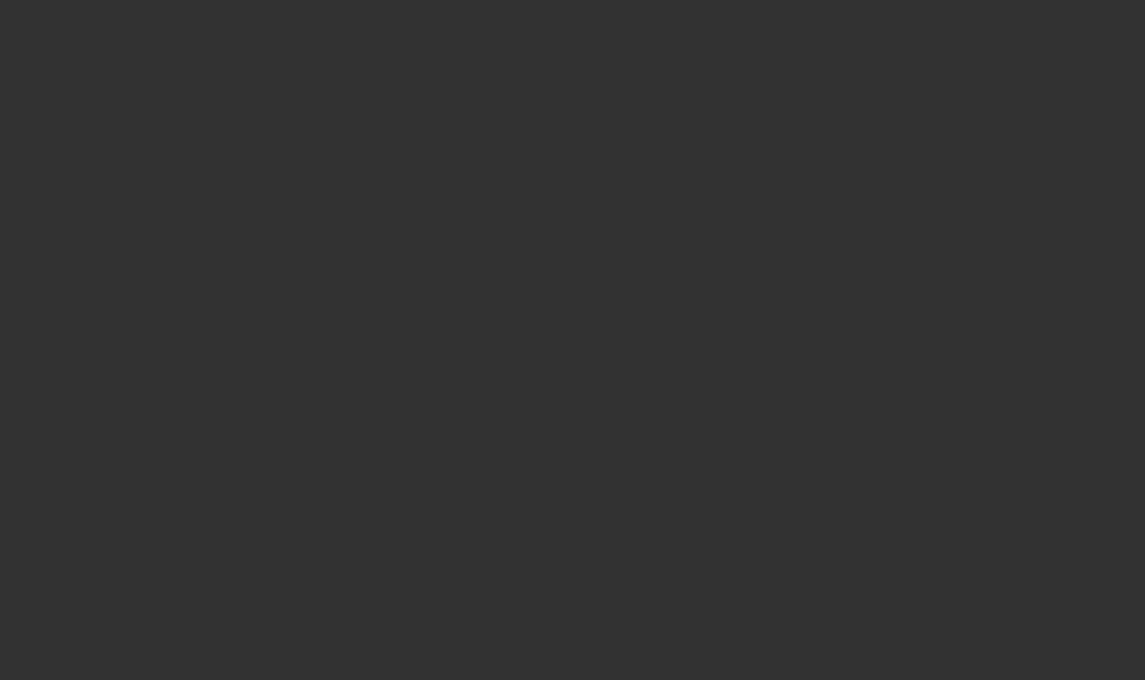 scroll, scrollTop: 0, scrollLeft: 0, axis: both 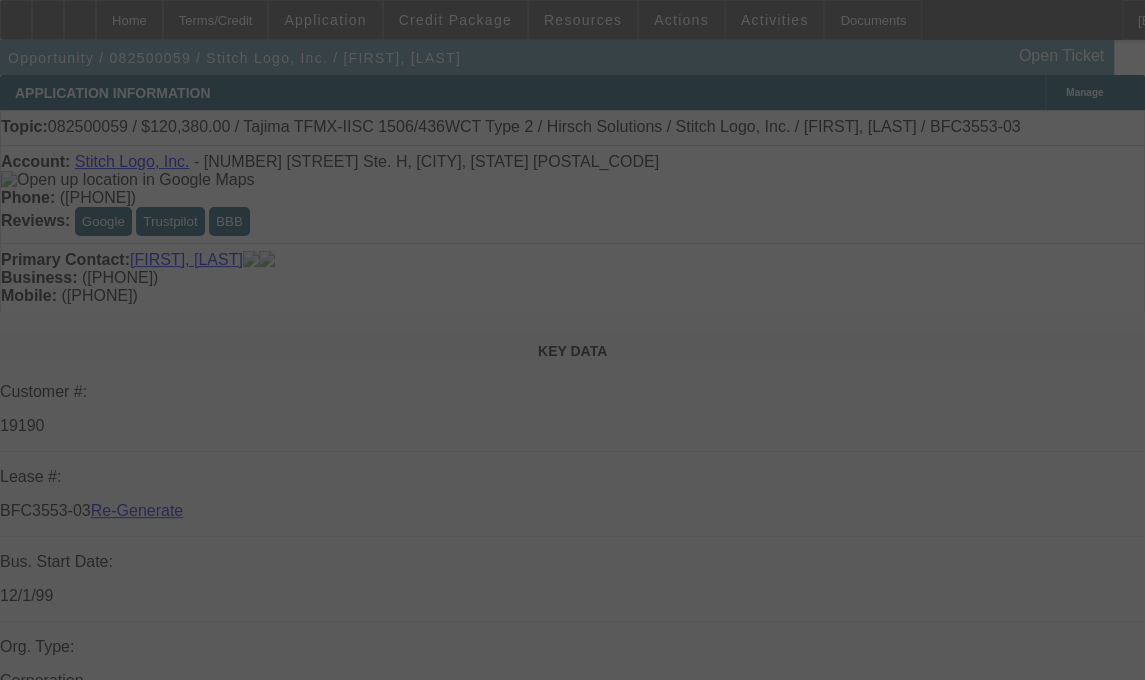 select on "3" 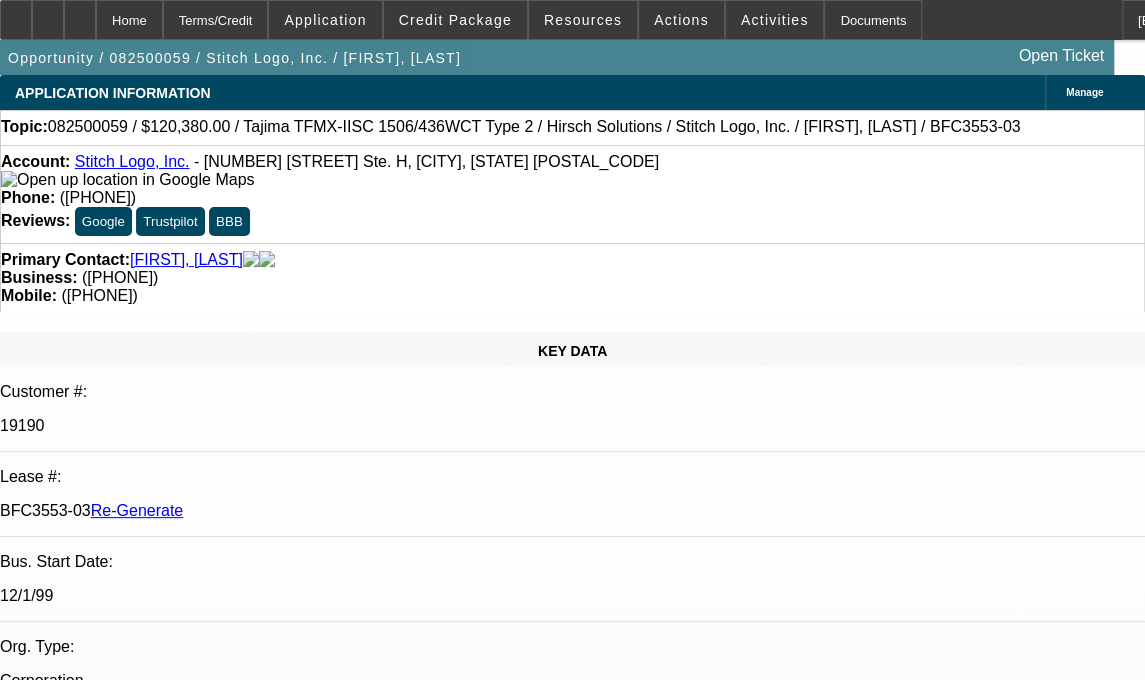 select on "0" 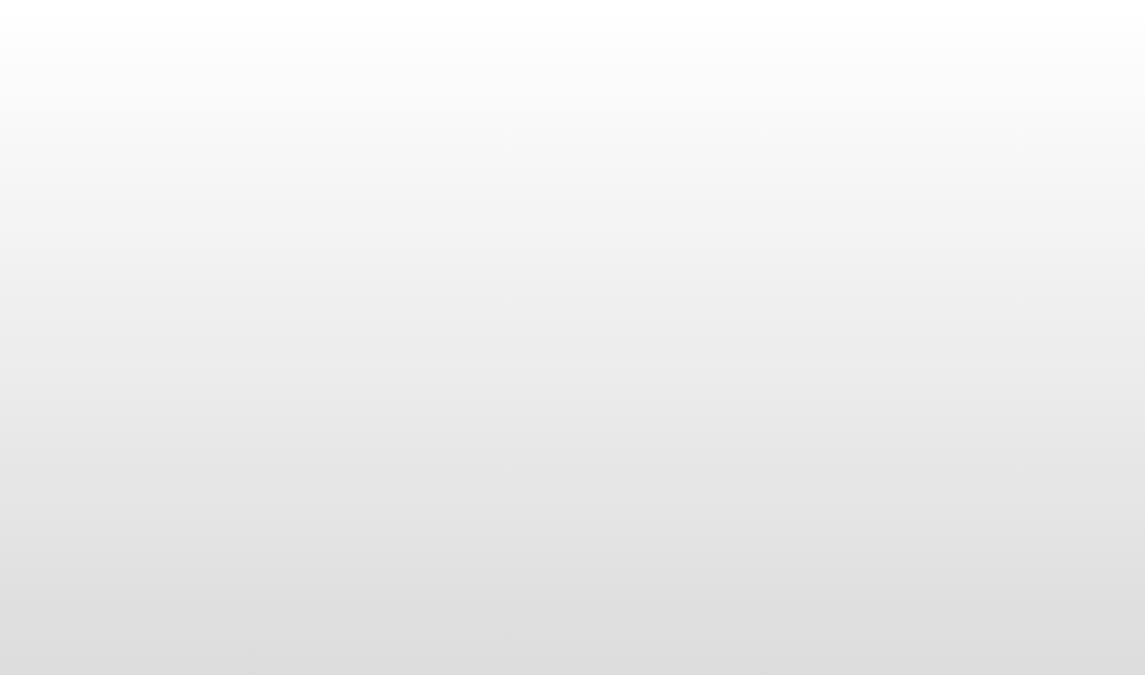 scroll, scrollTop: 0, scrollLeft: 0, axis: both 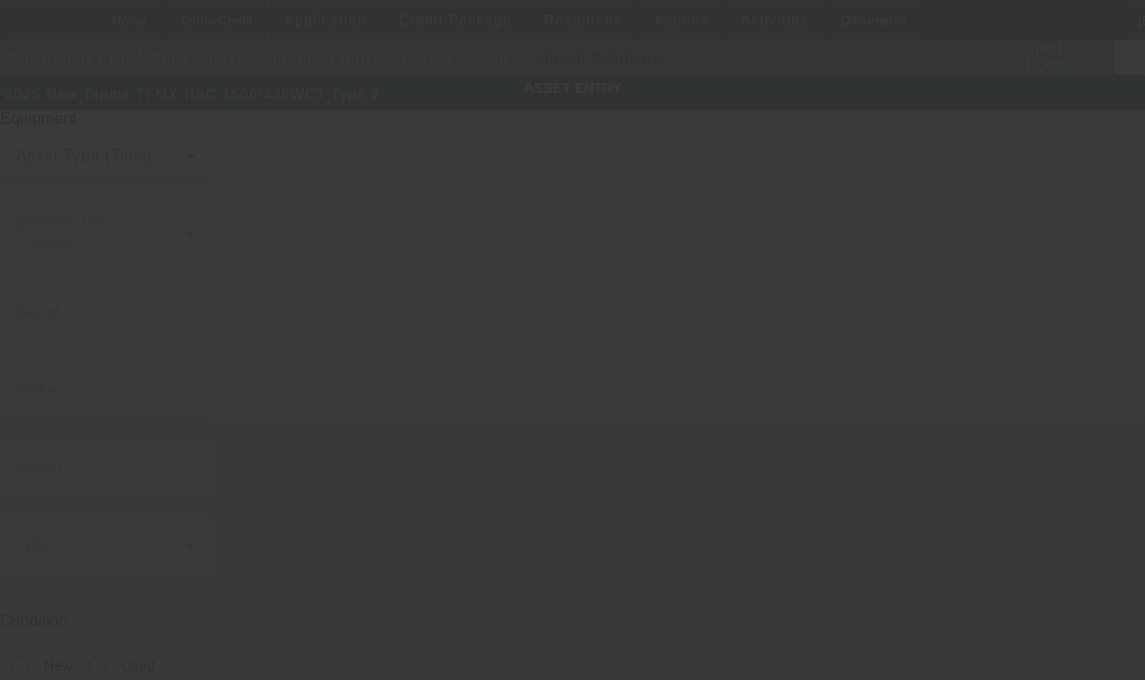 type on "Tajima" 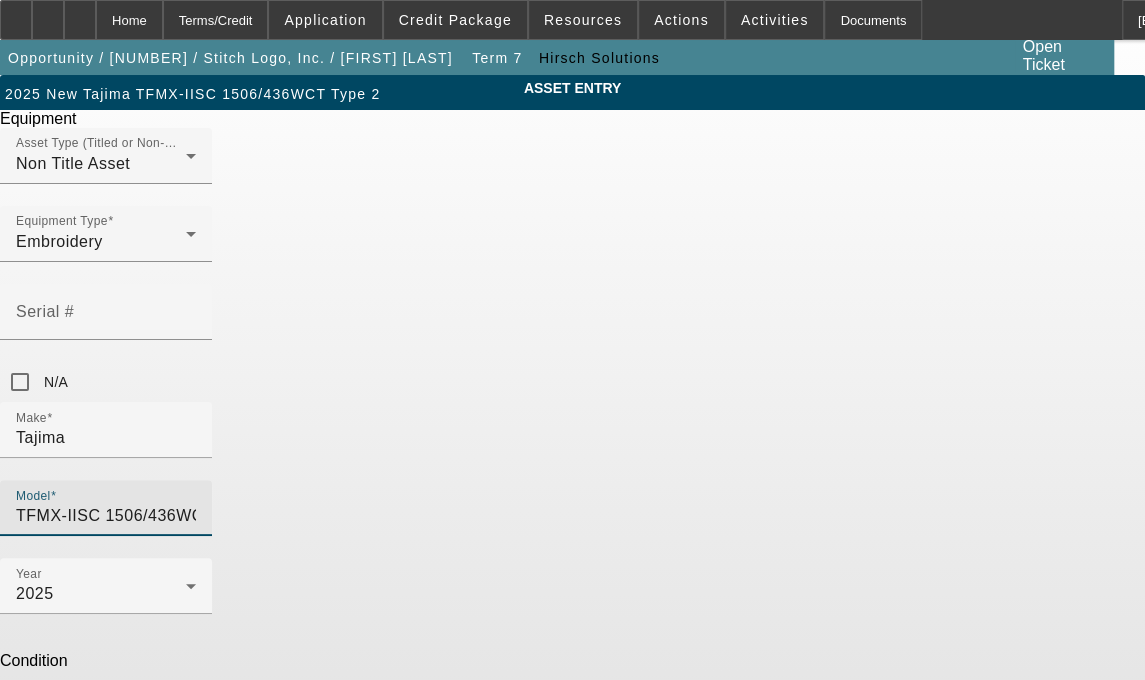 click on "TFMX-IISC 1506/436WCT Type 2" at bounding box center (106, 516) 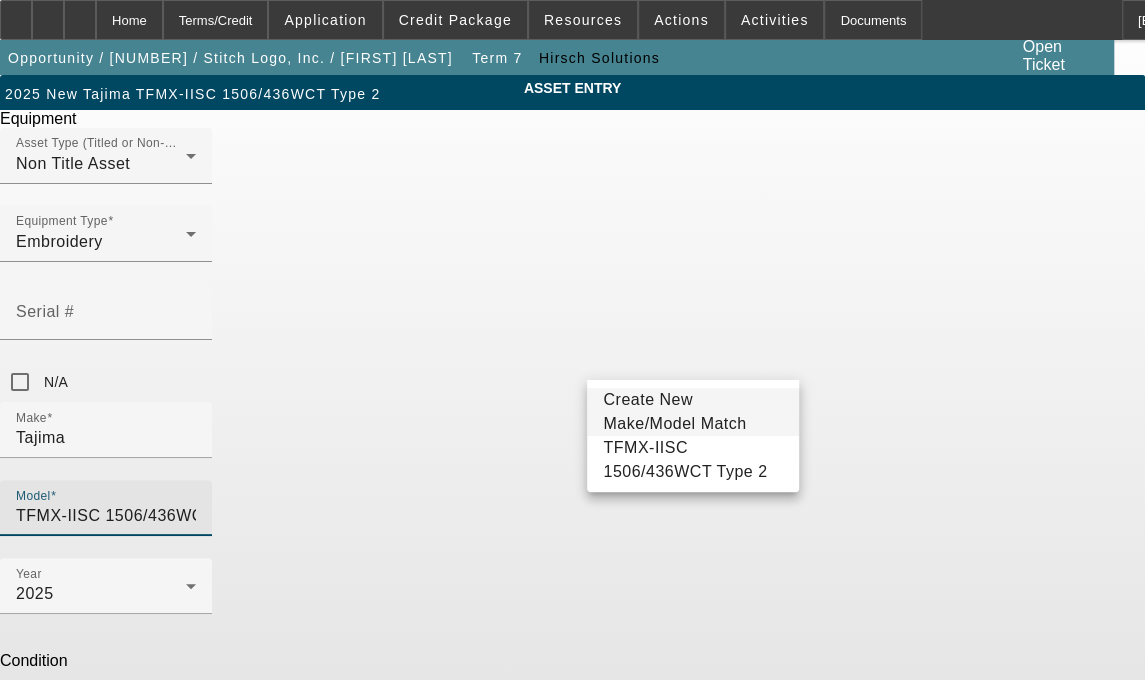 scroll, scrollTop: 0, scrollLeft: 14, axis: horizontal 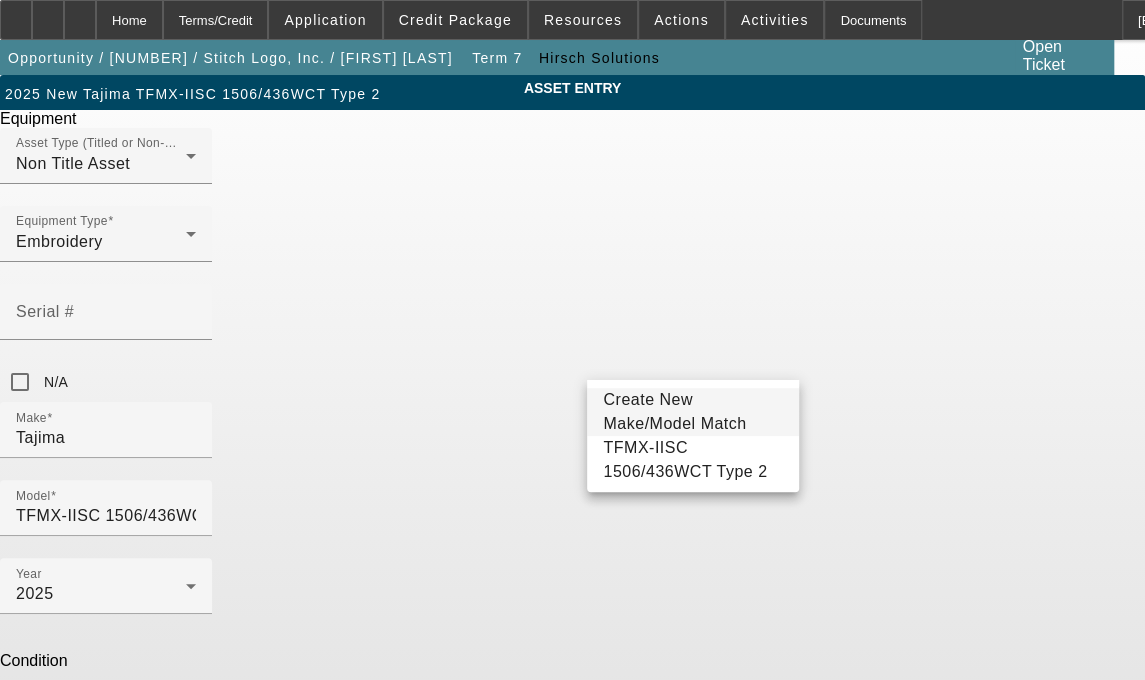 click on "6 head machine" at bounding box center [106, 786] 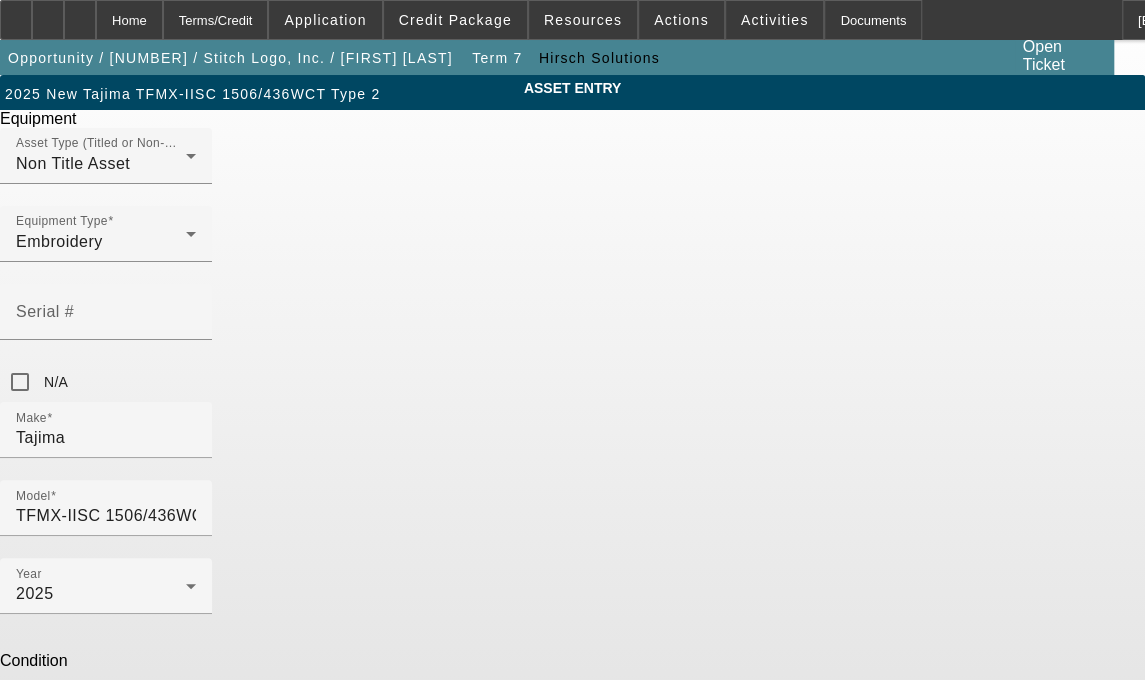 drag, startPoint x: 740, startPoint y: 565, endPoint x: 342, endPoint y: 513, distance: 401.3826 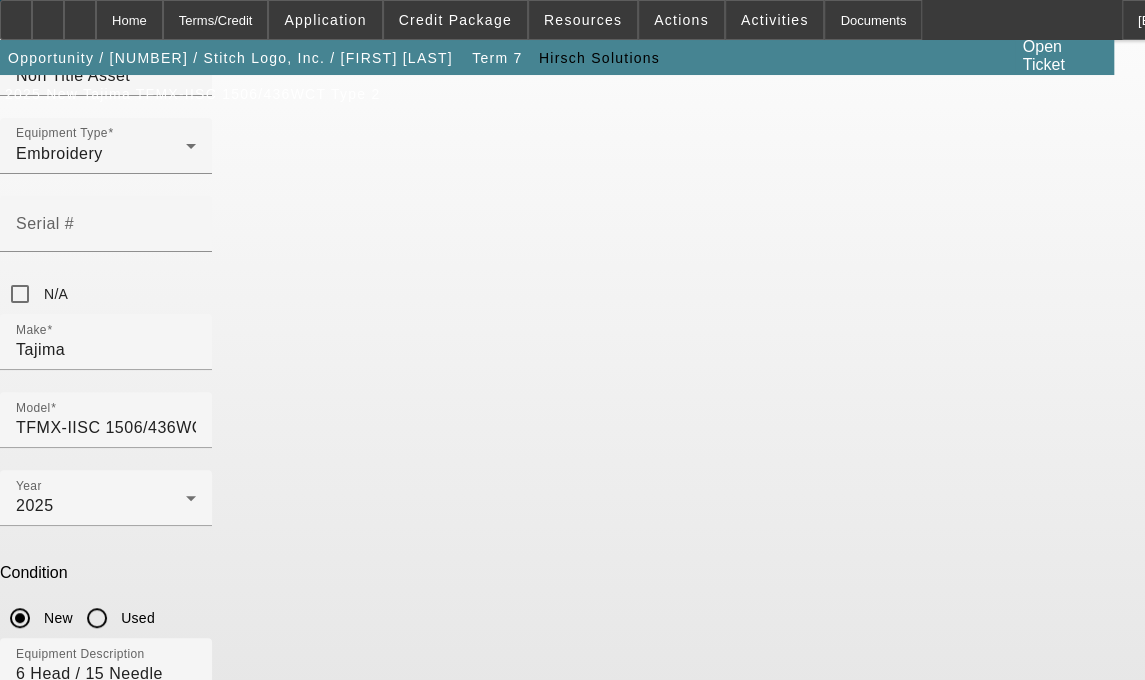 scroll, scrollTop: 334, scrollLeft: 0, axis: vertical 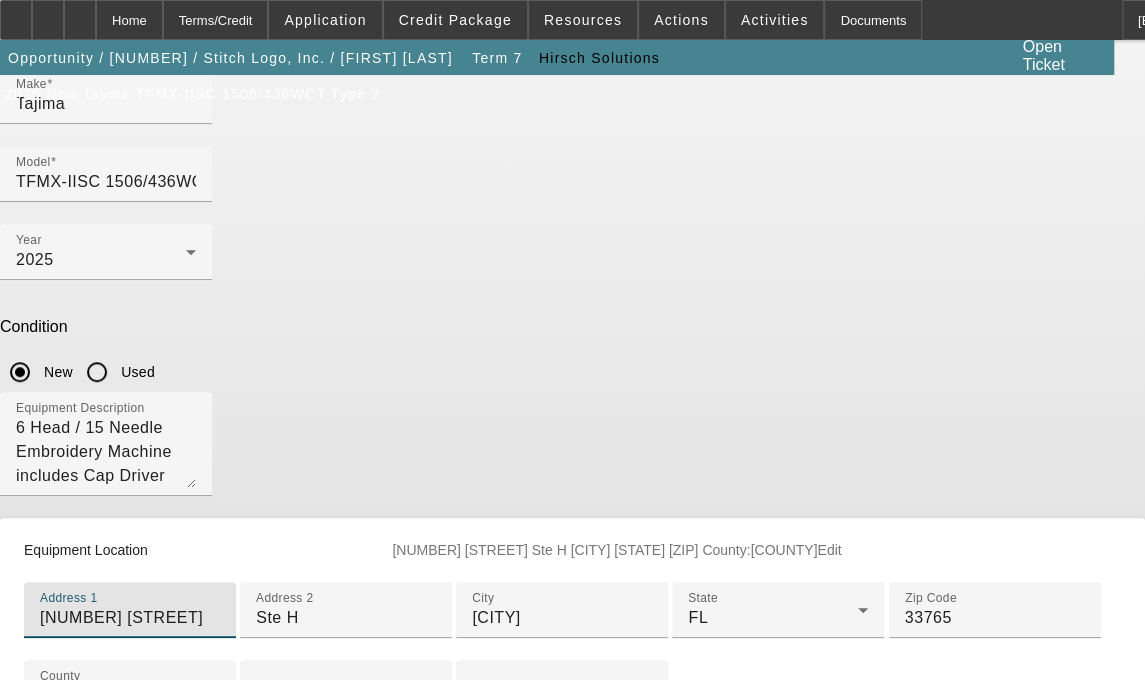click on "2165 Sunnydale Blvd" at bounding box center (130, 618) 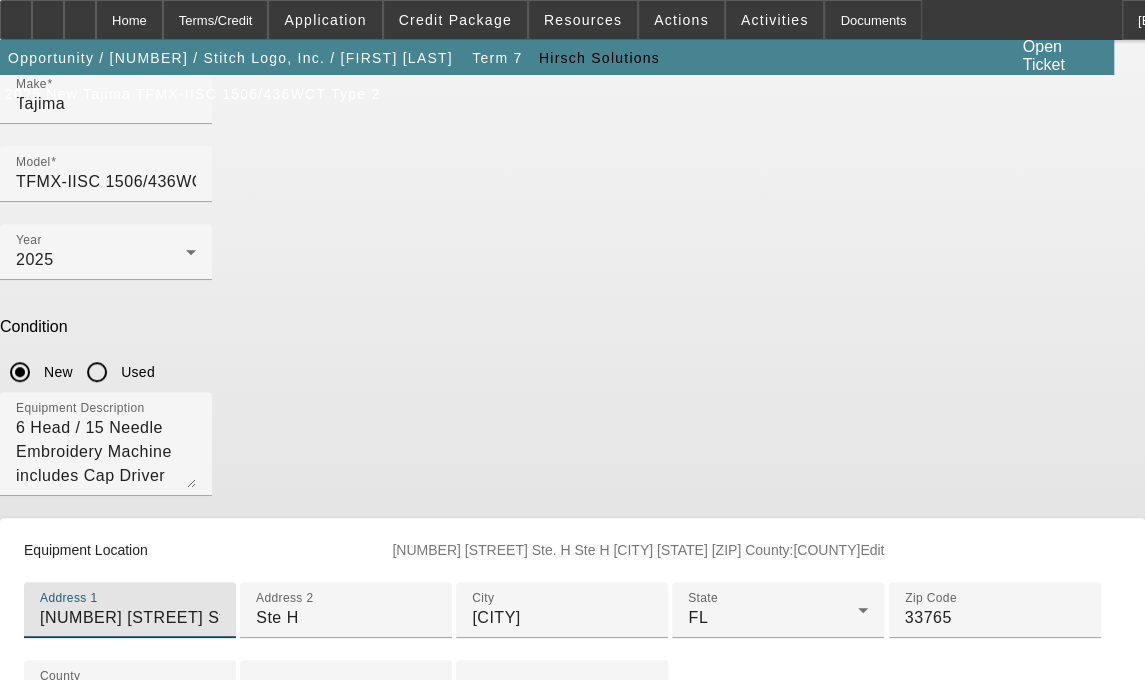 type on "2165 Sunnydale Blvd Ste. H" 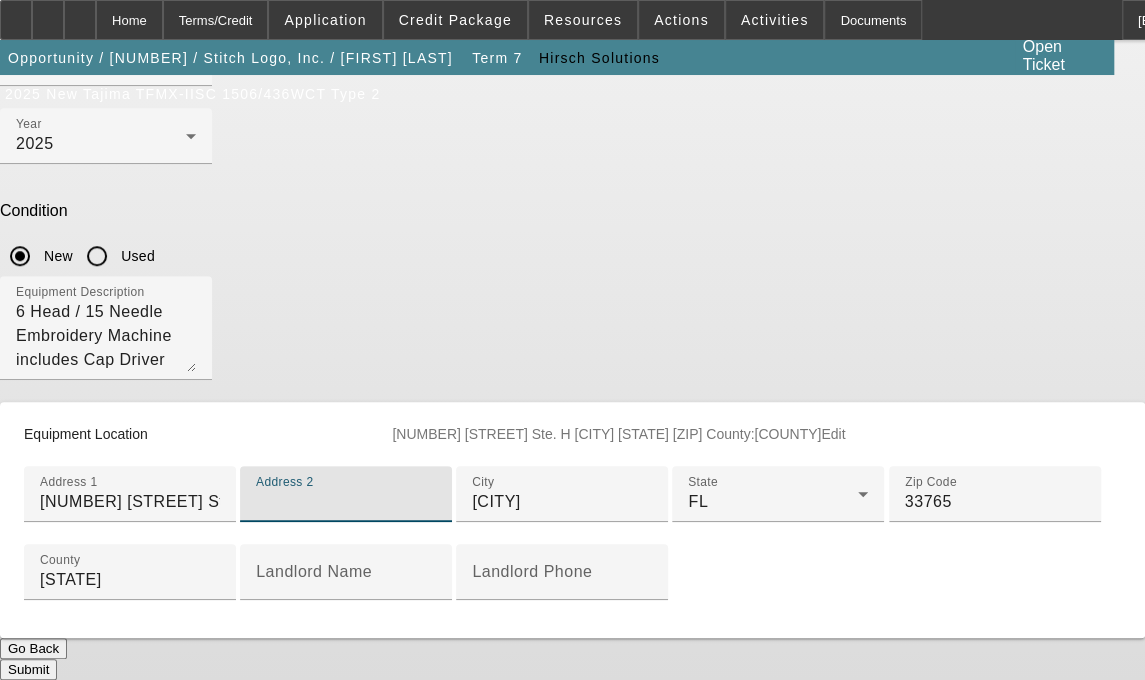 scroll, scrollTop: 730, scrollLeft: 0, axis: vertical 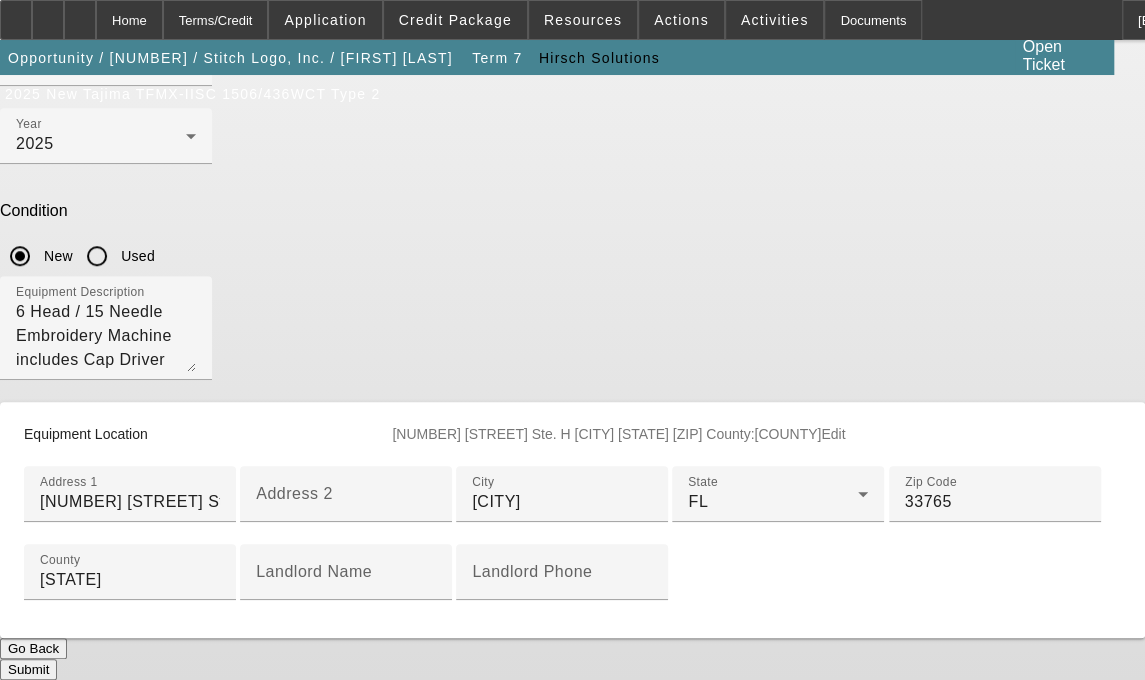 click on "Submit" at bounding box center [28, 669] 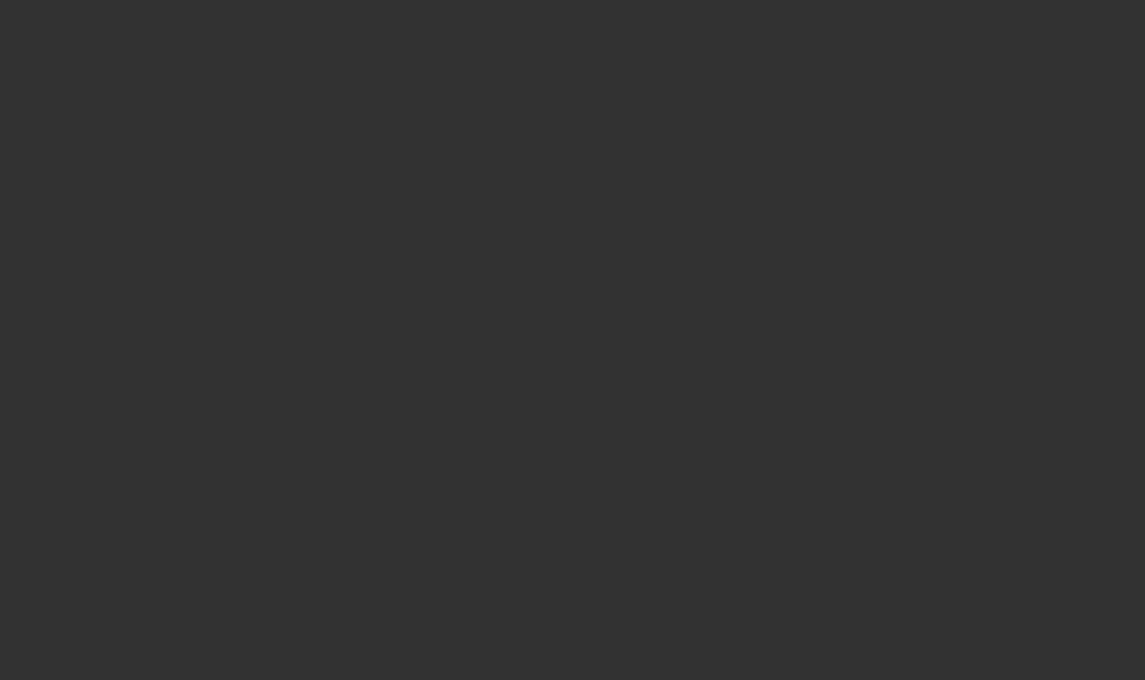 scroll, scrollTop: 0, scrollLeft: 0, axis: both 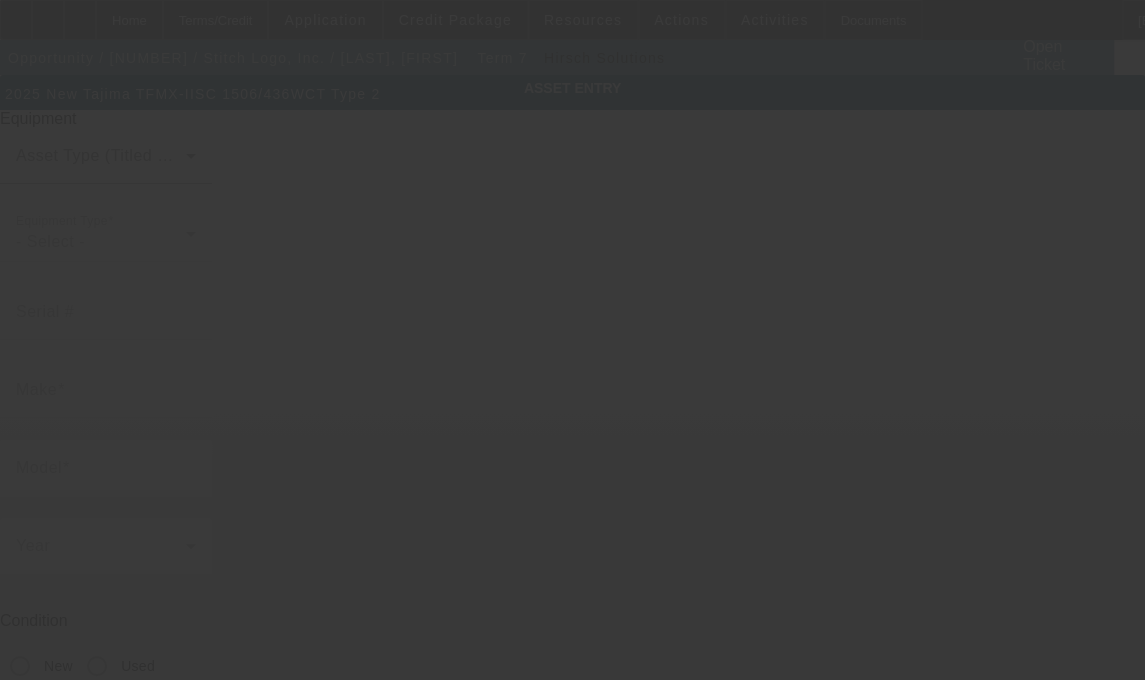 type on "Tajima" 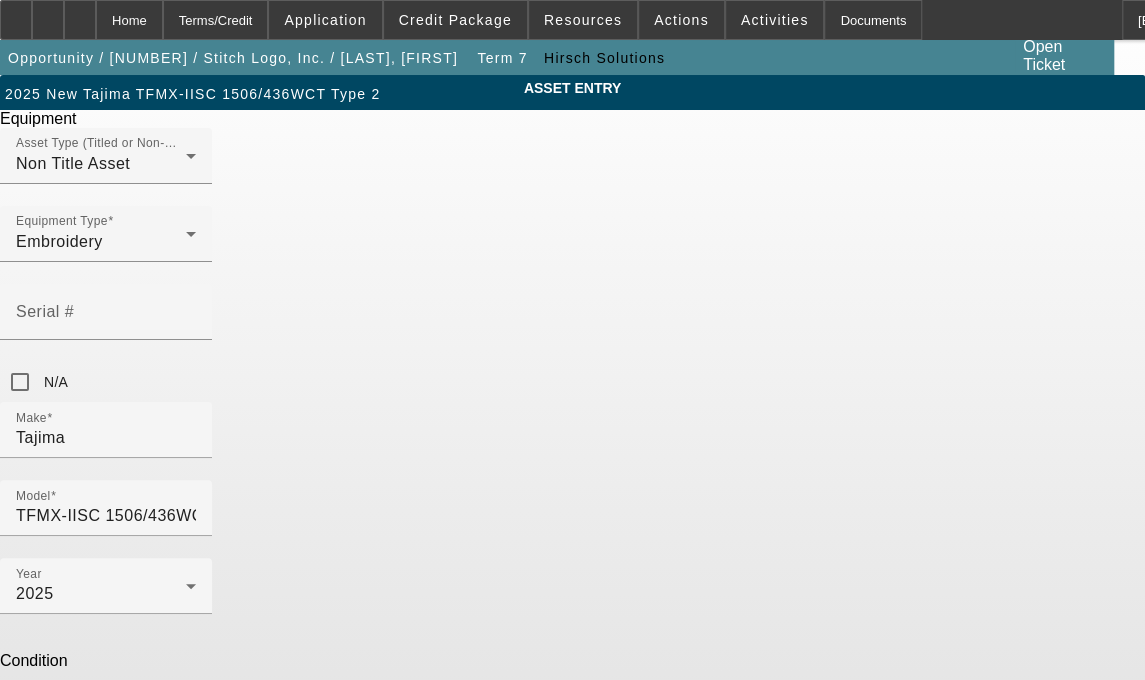 drag, startPoint x: 453, startPoint y: 519, endPoint x: 274, endPoint y: 523, distance: 179.0447 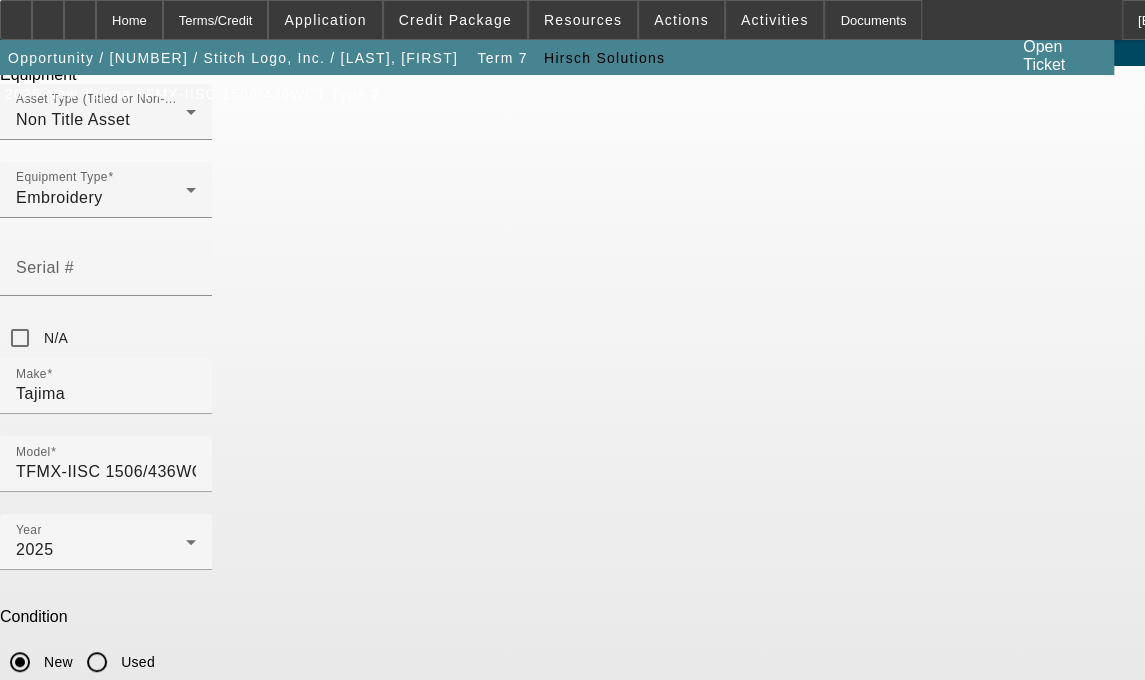scroll, scrollTop: 266, scrollLeft: 0, axis: vertical 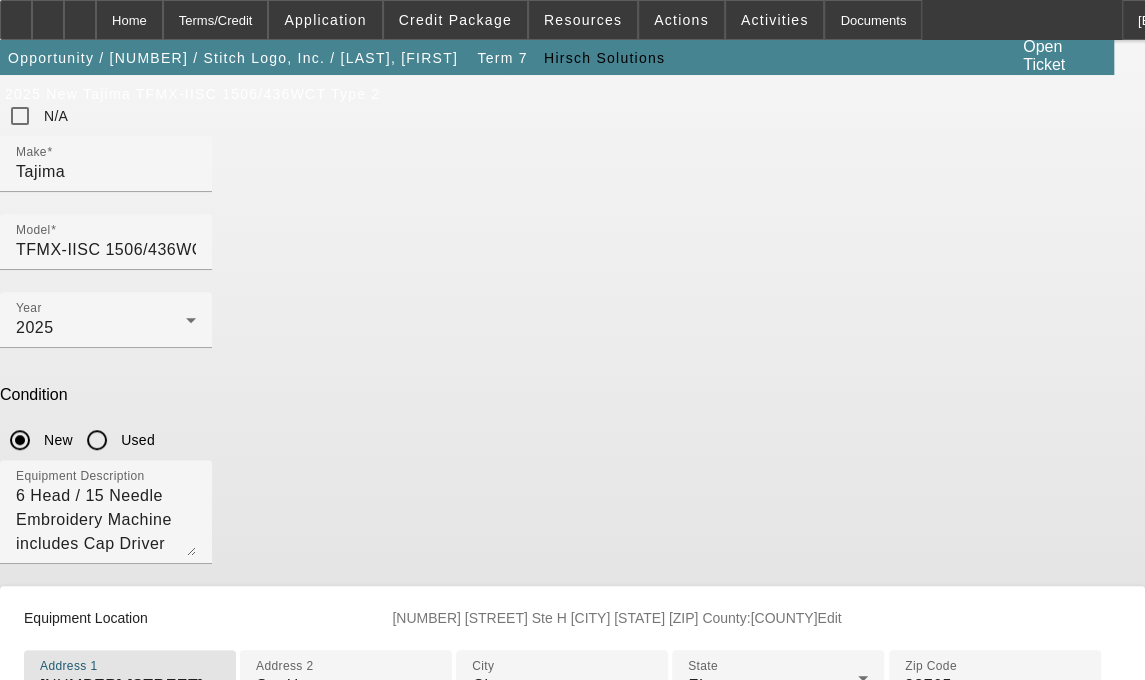 click on "2165 Sunnydale Blvd" at bounding box center (130, 686) 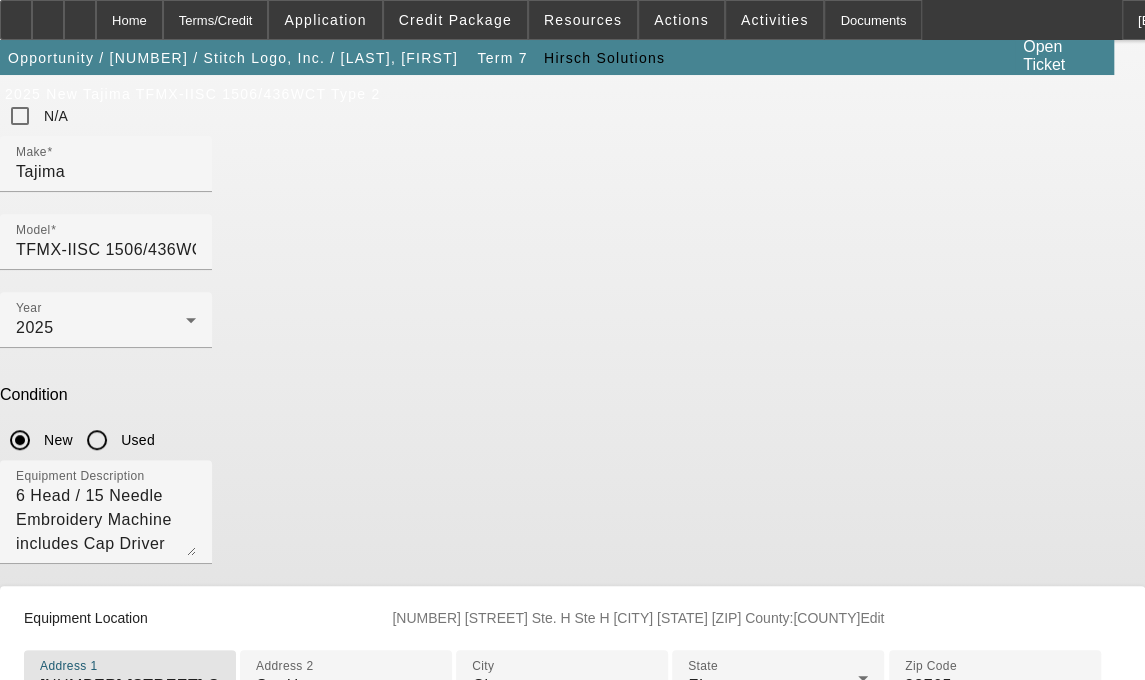 type on "2165 Sunnydale Blvd Ste. H" 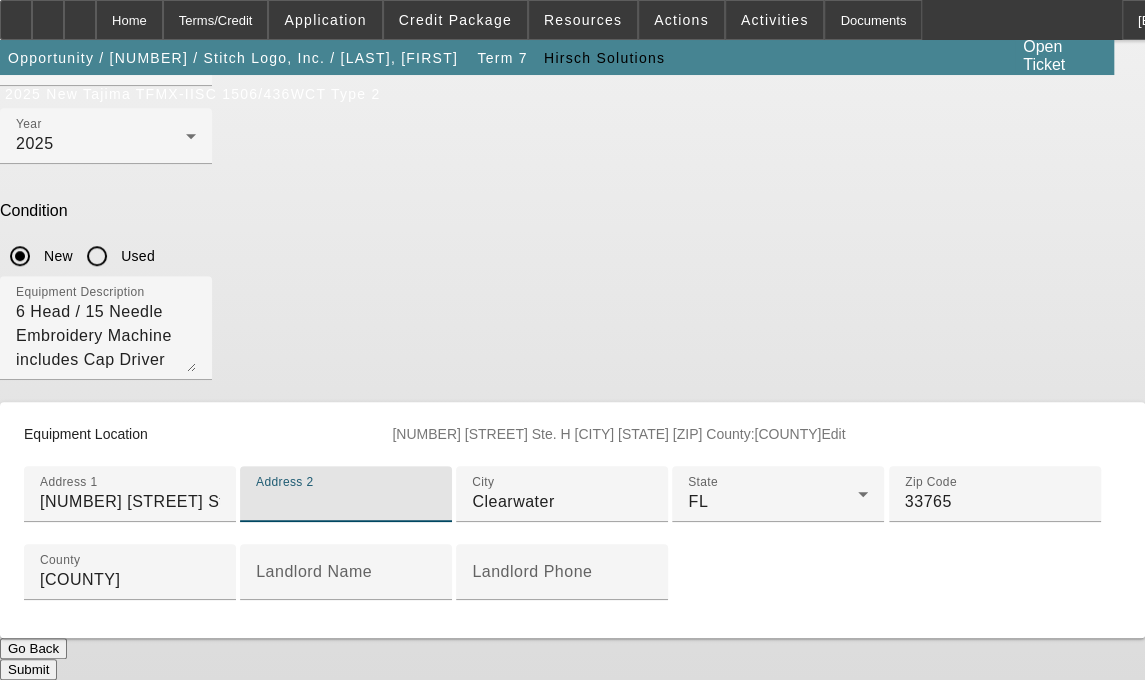 scroll, scrollTop: 756, scrollLeft: 0, axis: vertical 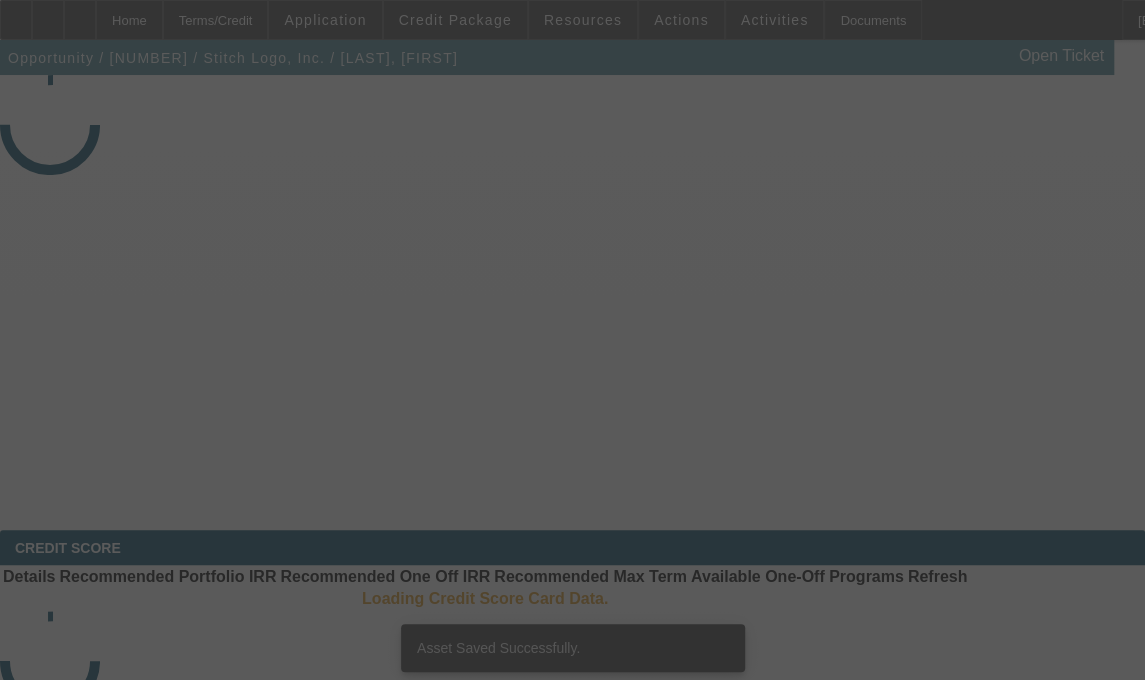 select on "3" 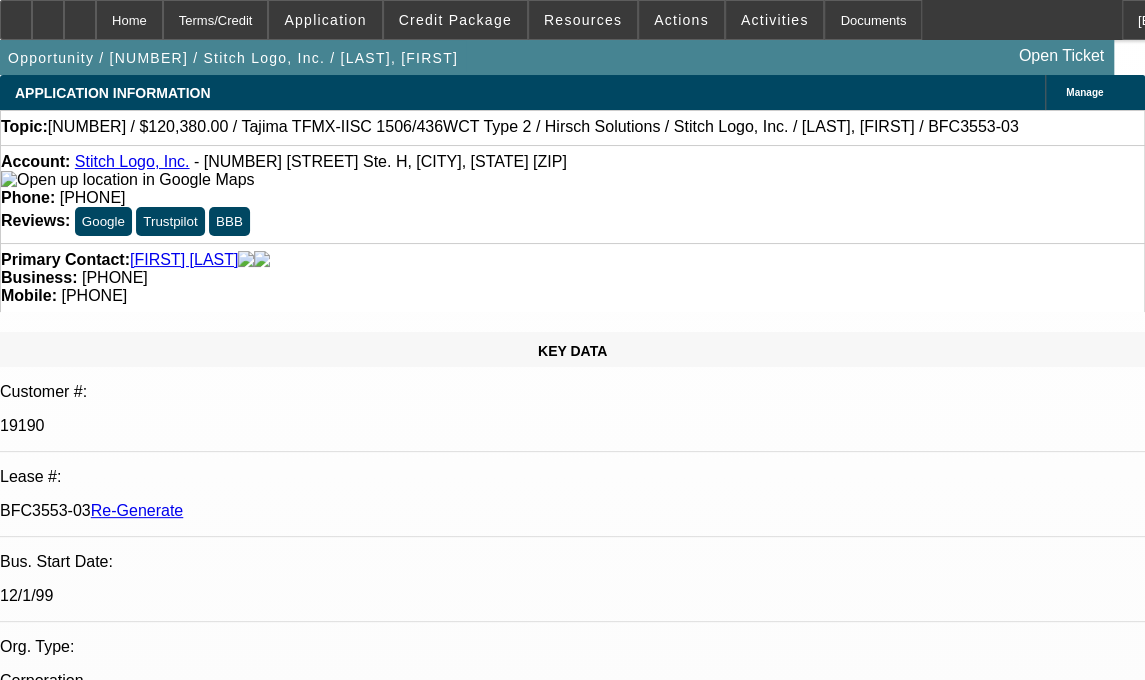 select on "0" 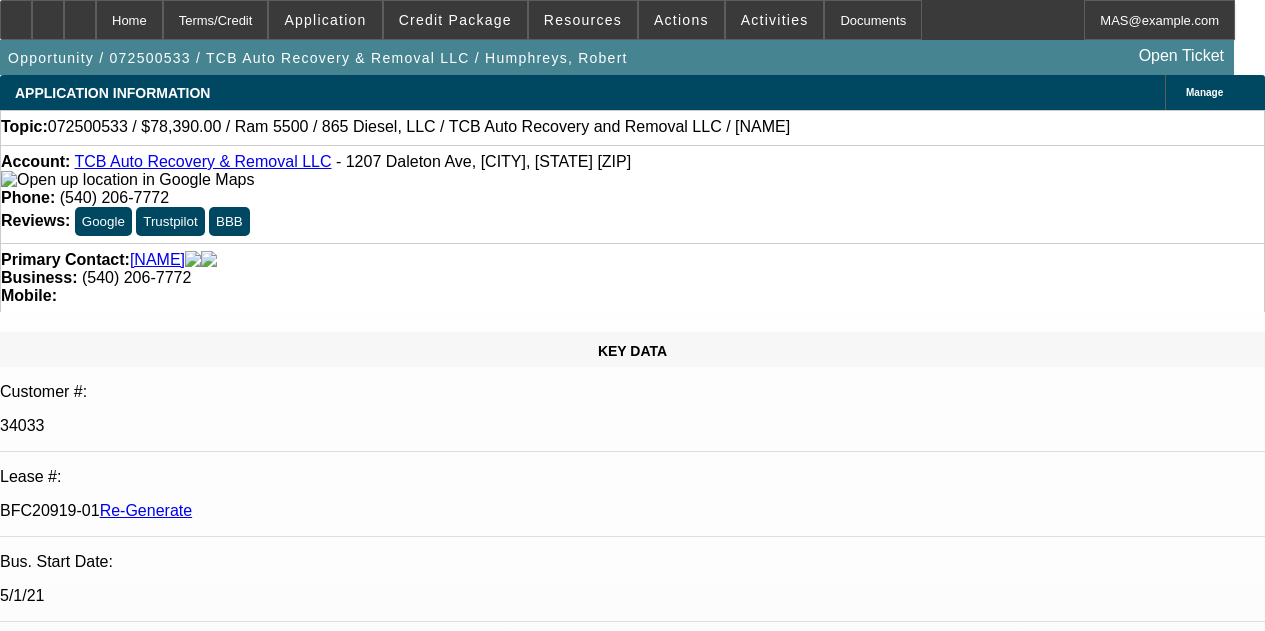 select on "4" 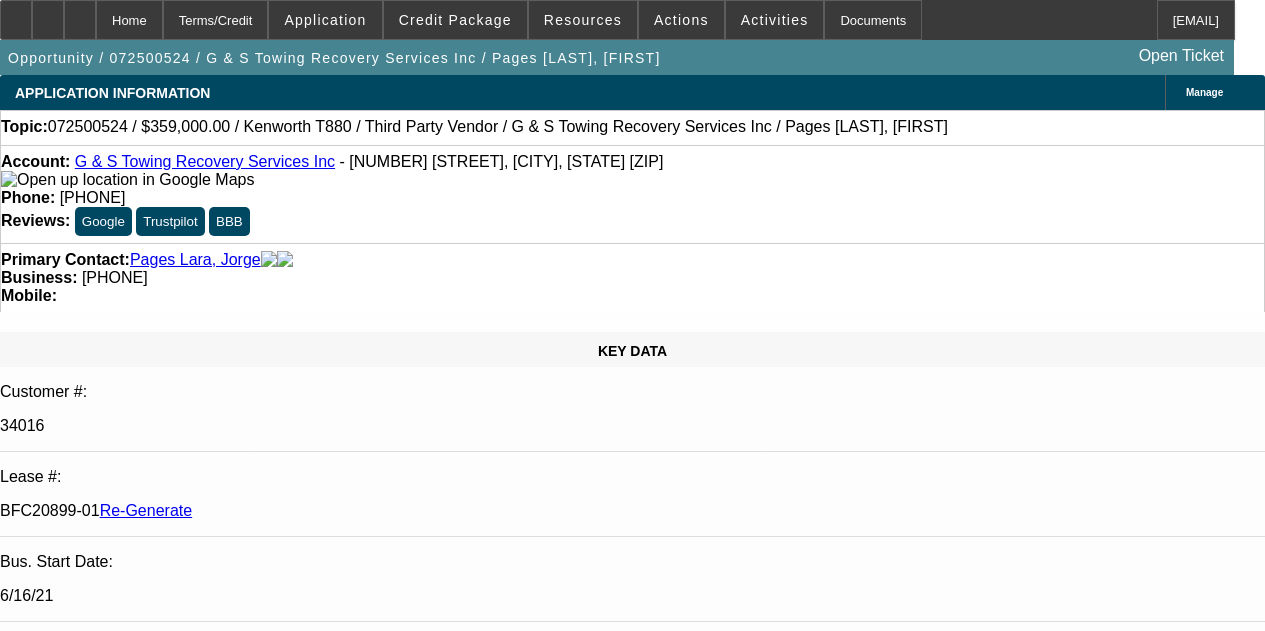 select on "4" 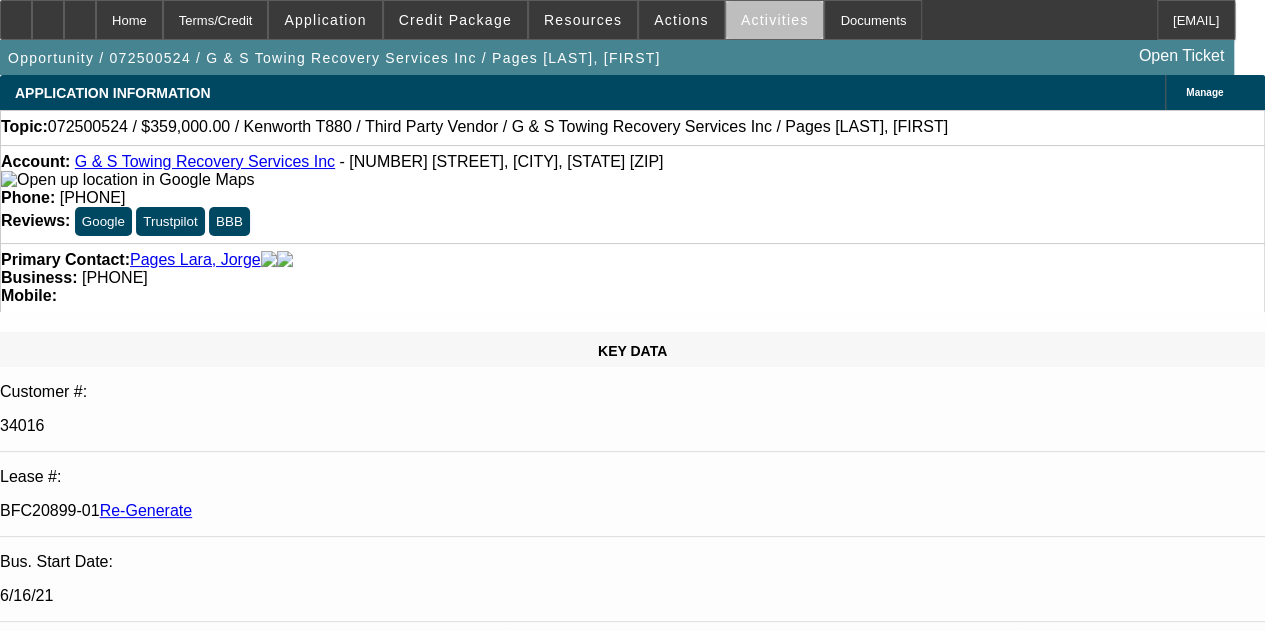 click on "Activities" at bounding box center [775, 20] 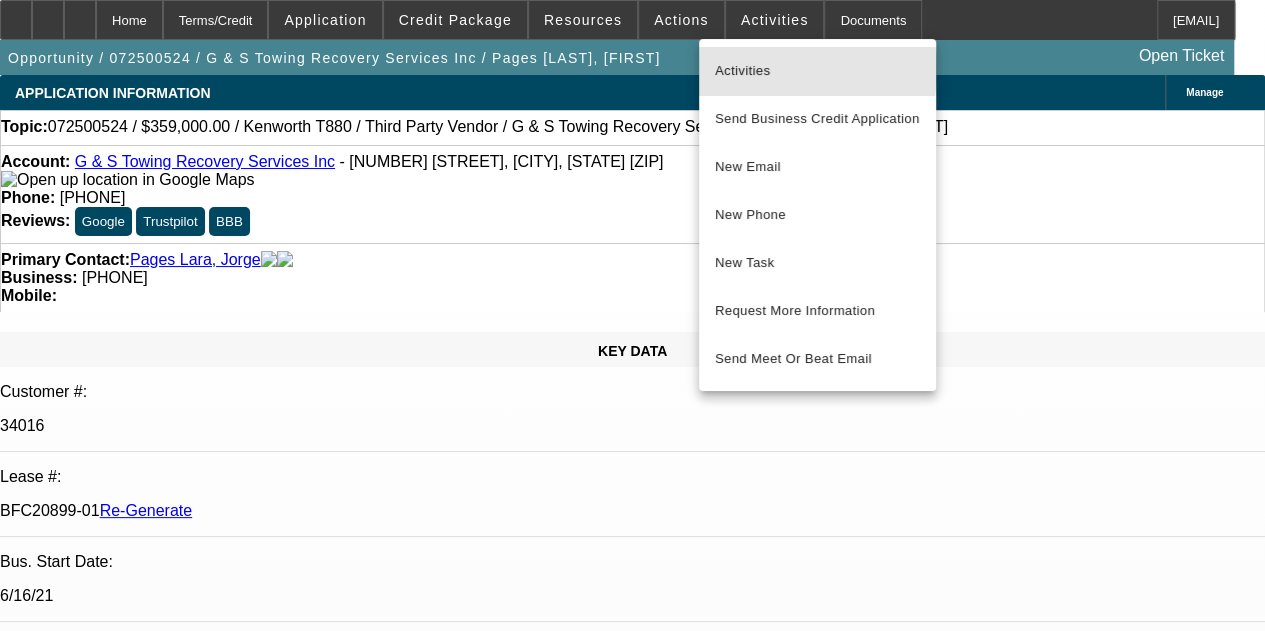 click on "Activities" at bounding box center (817, 71) 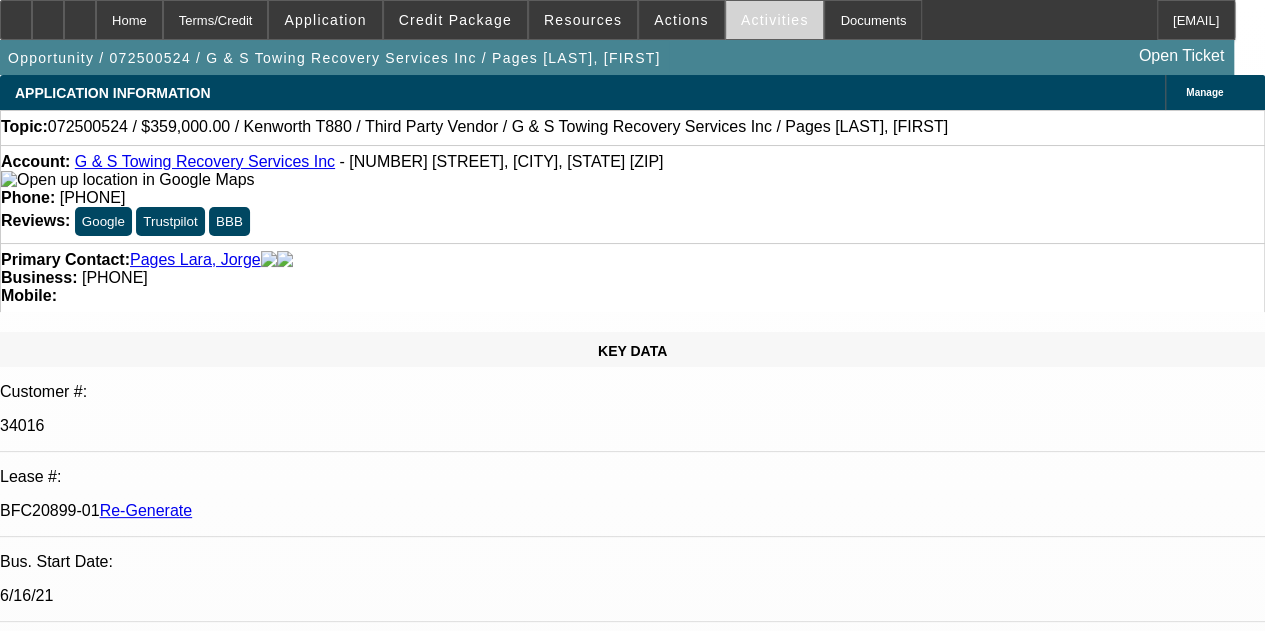 click on "Activities" at bounding box center (775, 20) 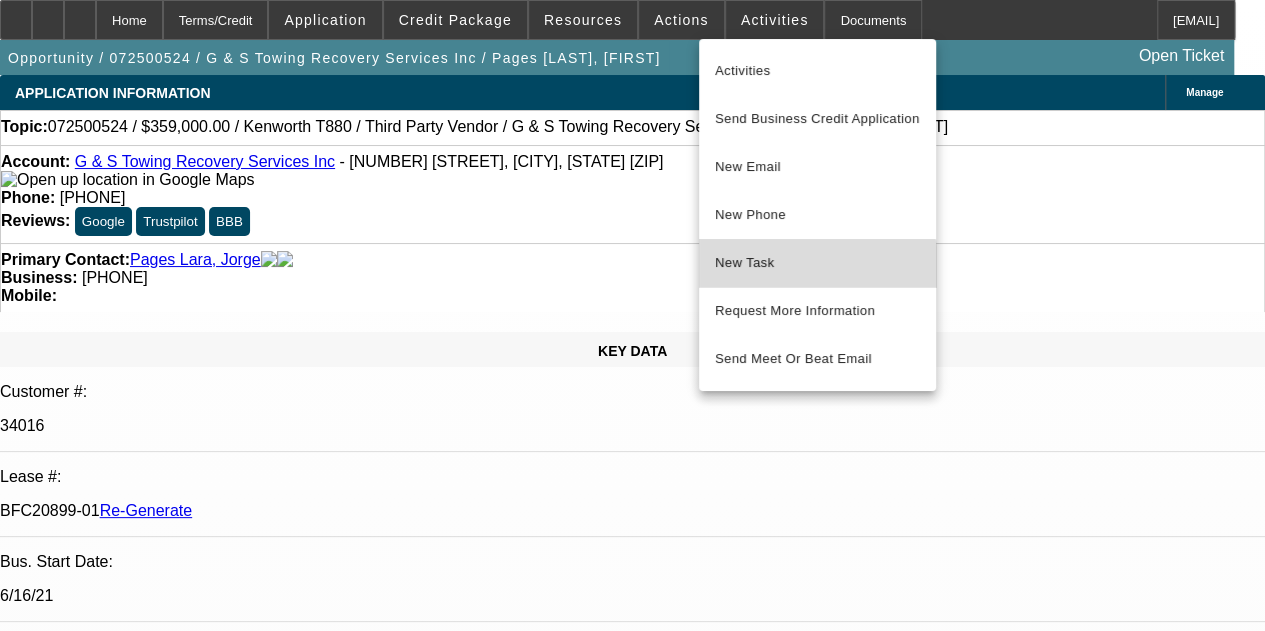 click on "New Task" at bounding box center [817, 263] 